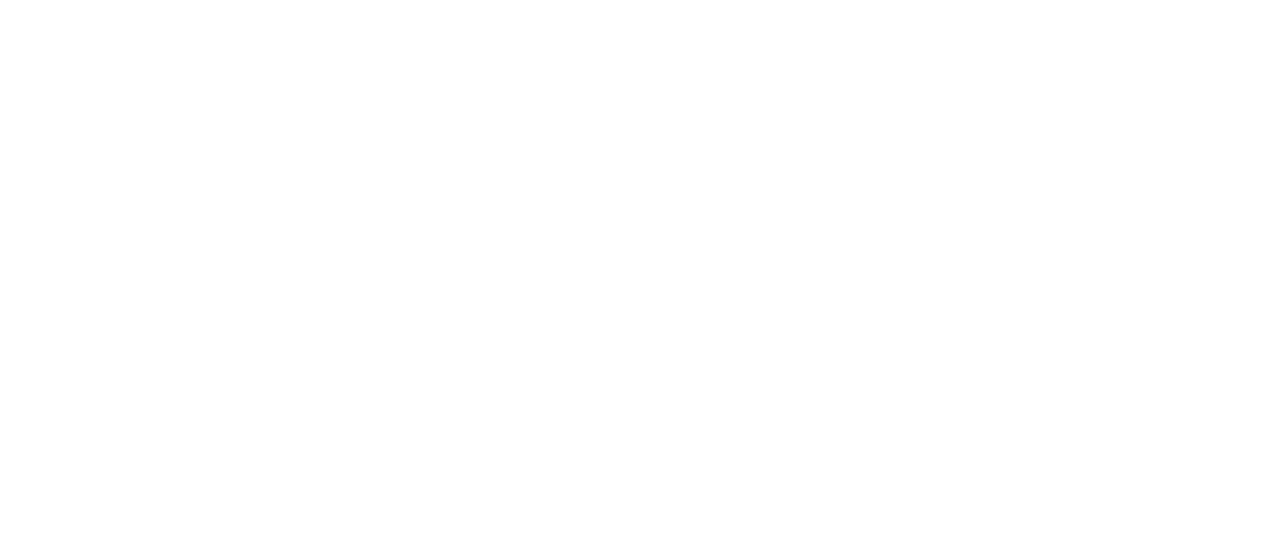 scroll, scrollTop: 0, scrollLeft: 0, axis: both 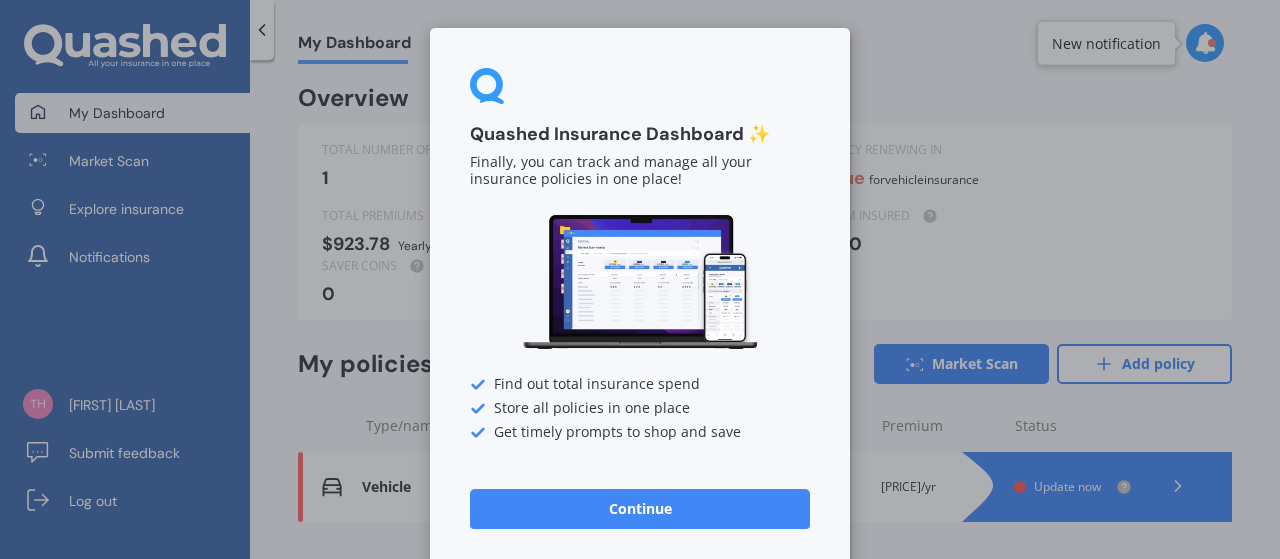 click on "Continue" at bounding box center [640, 509] 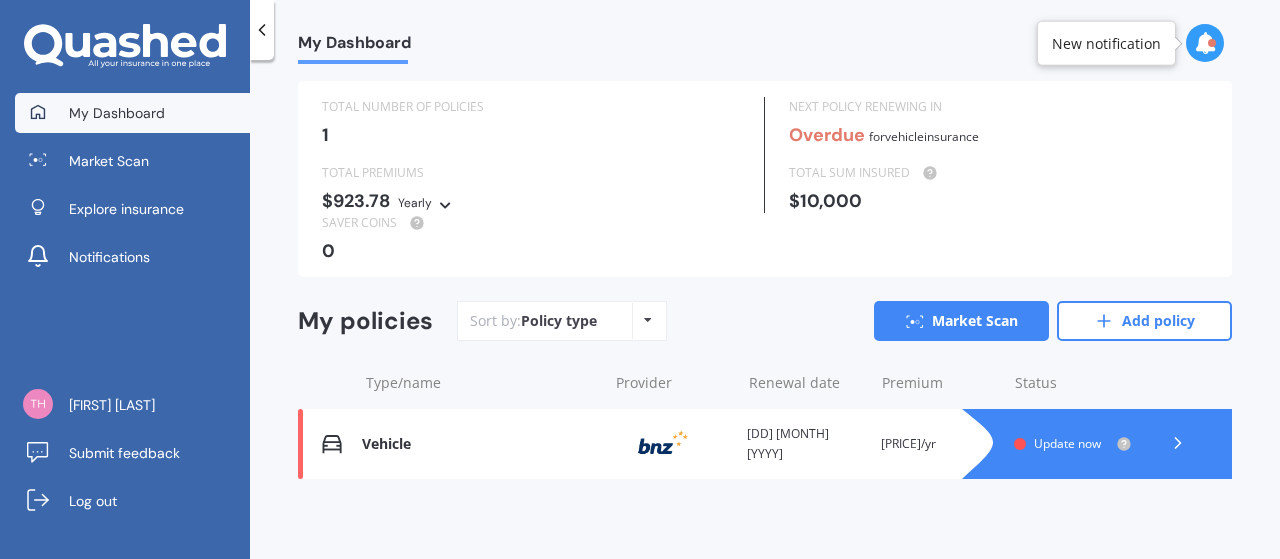 scroll, scrollTop: 46, scrollLeft: 0, axis: vertical 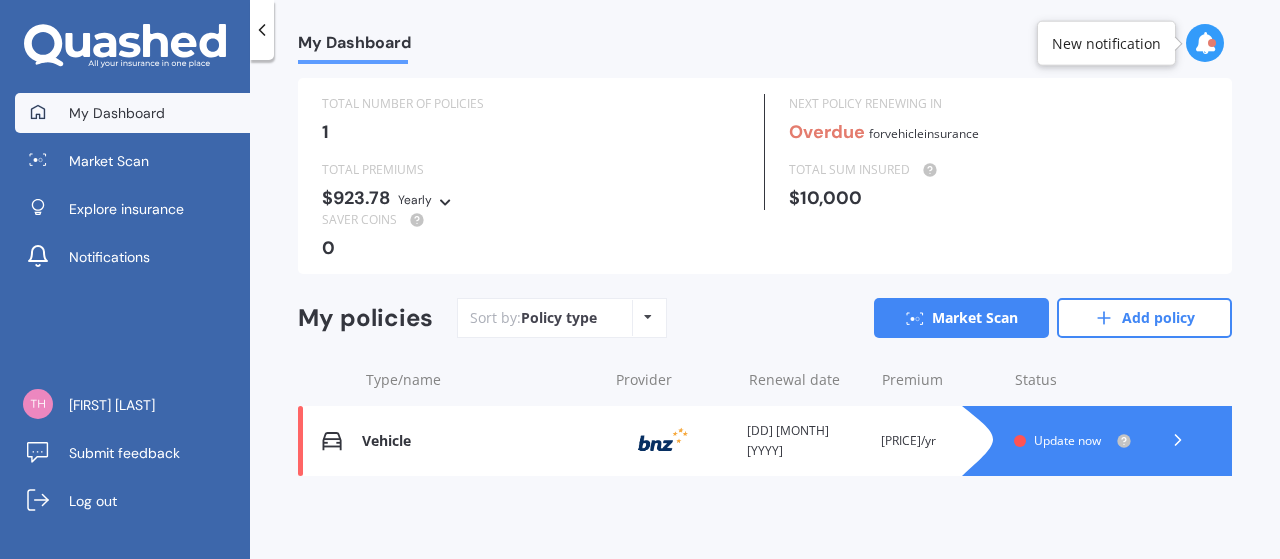 click on "Vehicle" at bounding box center (479, 441) 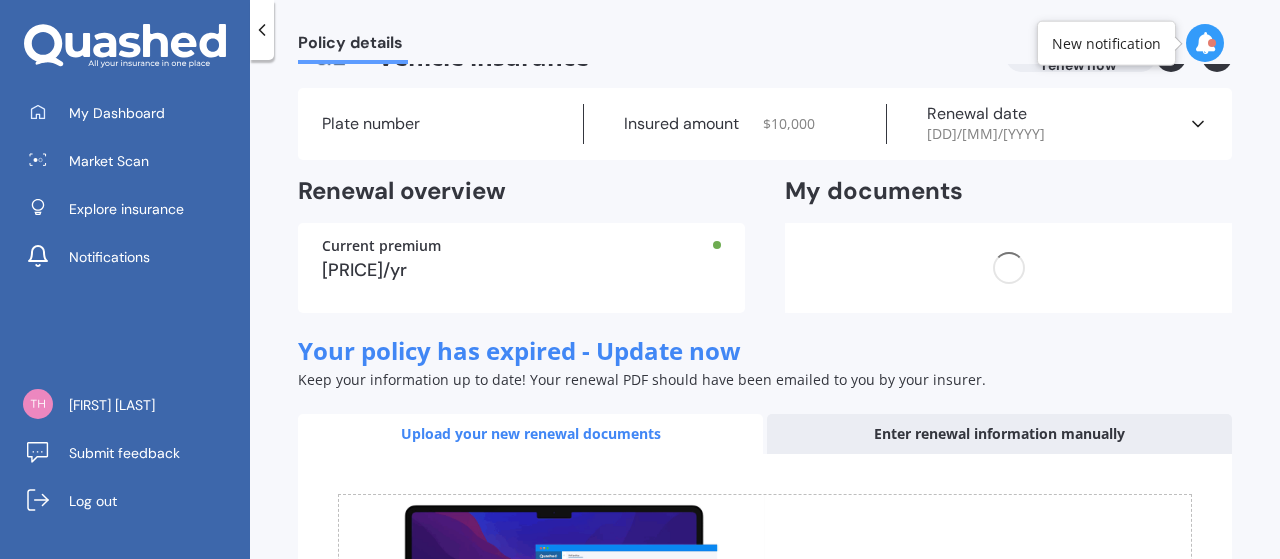 scroll, scrollTop: 0, scrollLeft: 0, axis: both 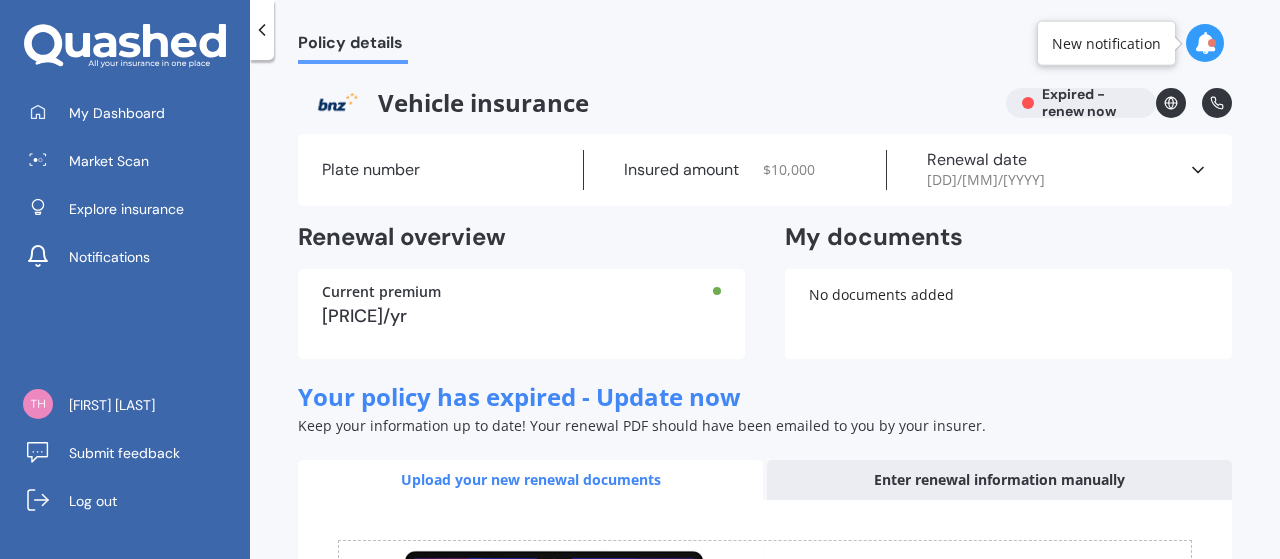 drag, startPoint x: 1277, startPoint y: 217, endPoint x: 755, endPoint y: 211, distance: 522.0345 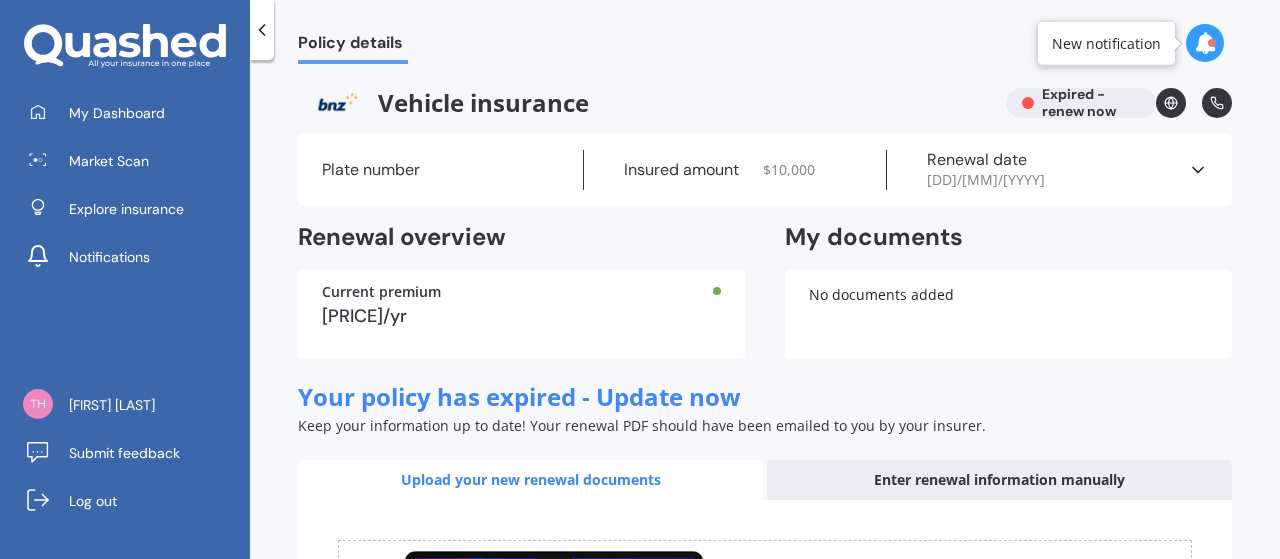 click on "Renewal overview Current premium $923.78/yr My documents Uploading You currently have no documents stored here Choose files   or  drag and drop  your files here. Choose files or photos e.g Policy schedules, renewal documents... The file name   already exists, would you like to replace it? Confirm Cancel No documents added" at bounding box center (765, 290) 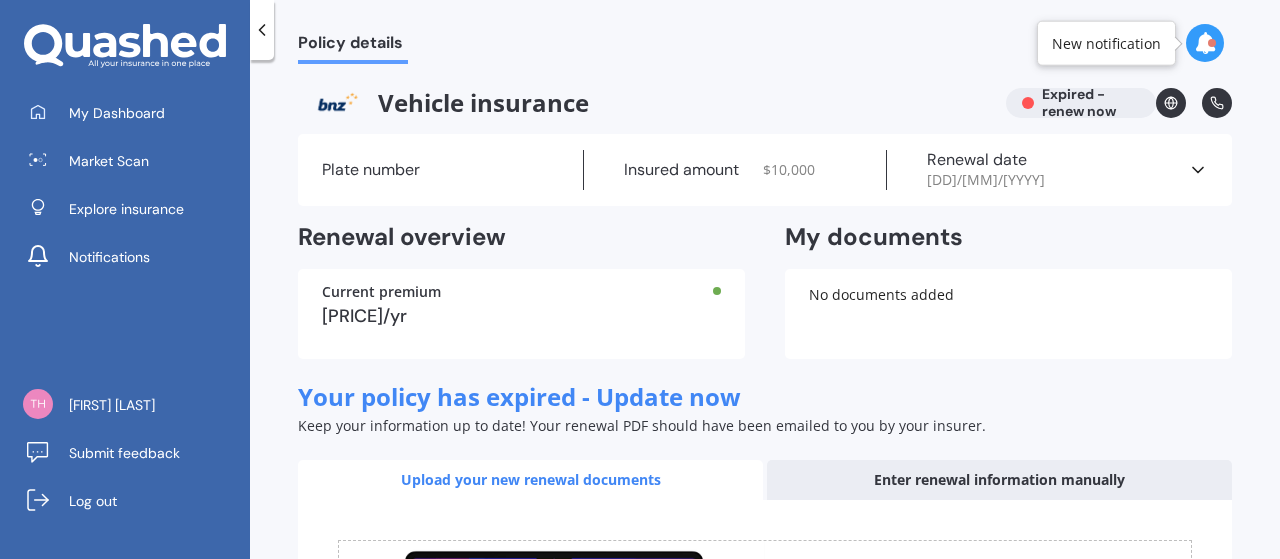 click at bounding box center [1205, 43] 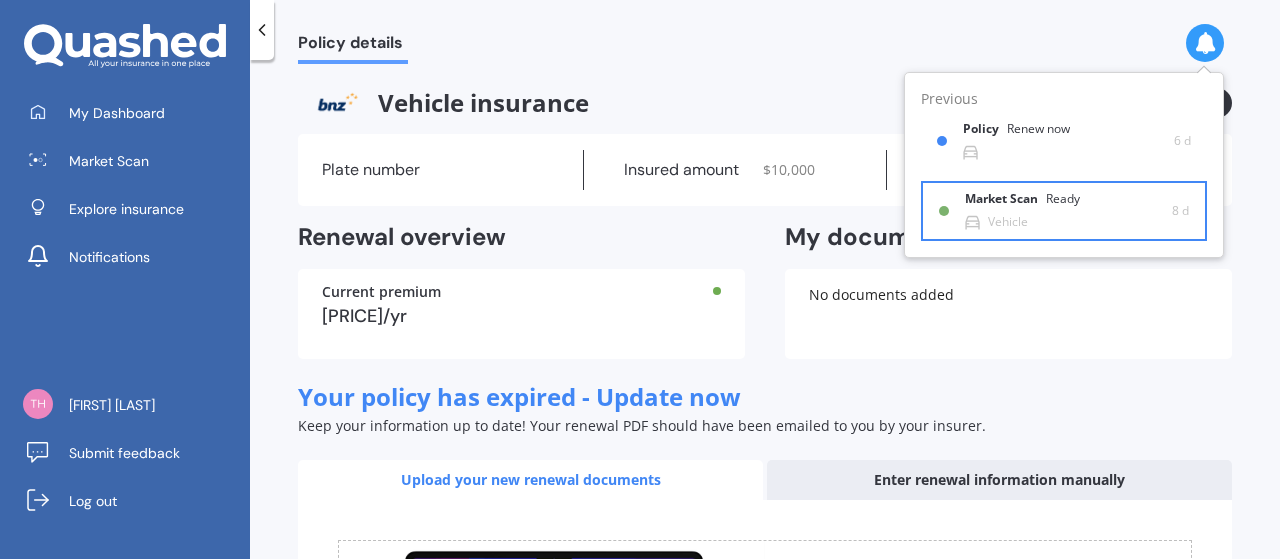 click on "Ready" at bounding box center [1063, 199] 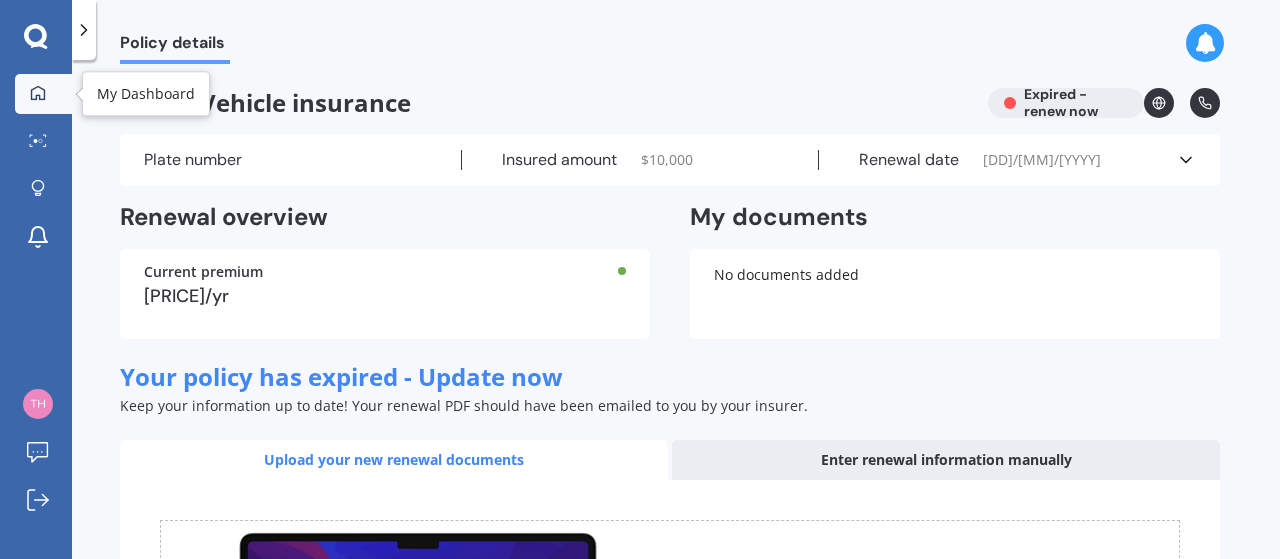 click 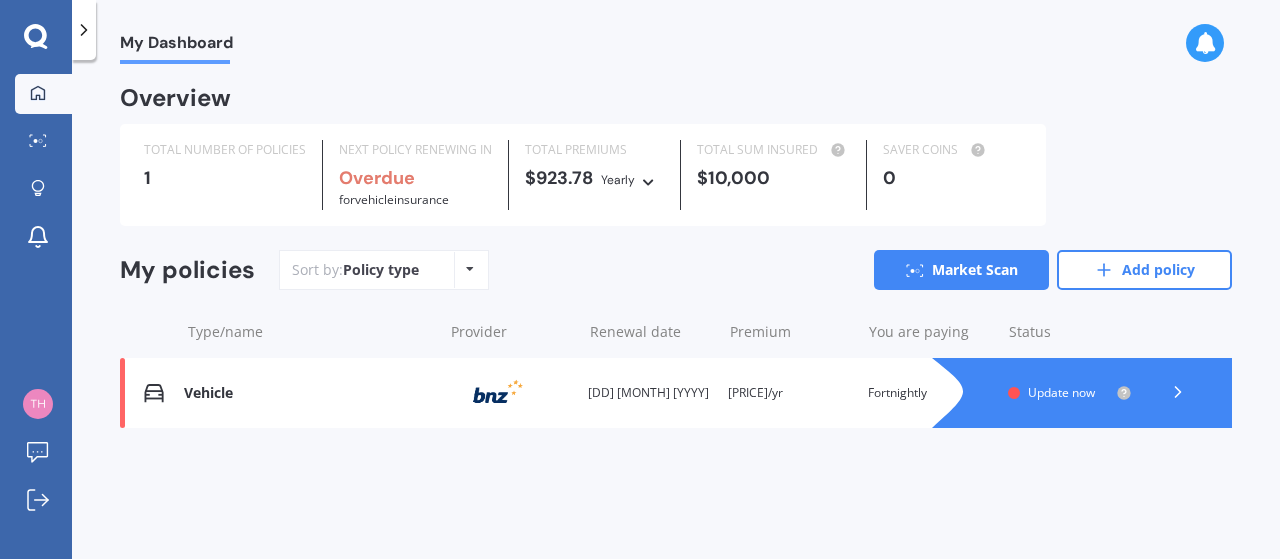 click on "Policy type Alphabetical Date added Renewing next" at bounding box center (469, 270) 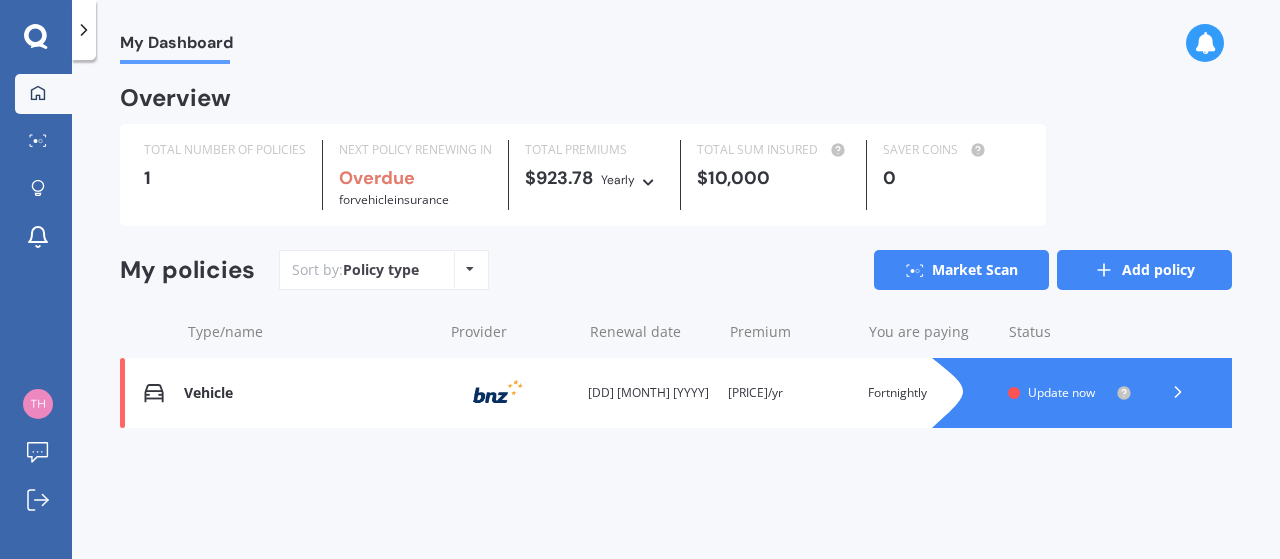 click on "Add policy" at bounding box center [1144, 270] 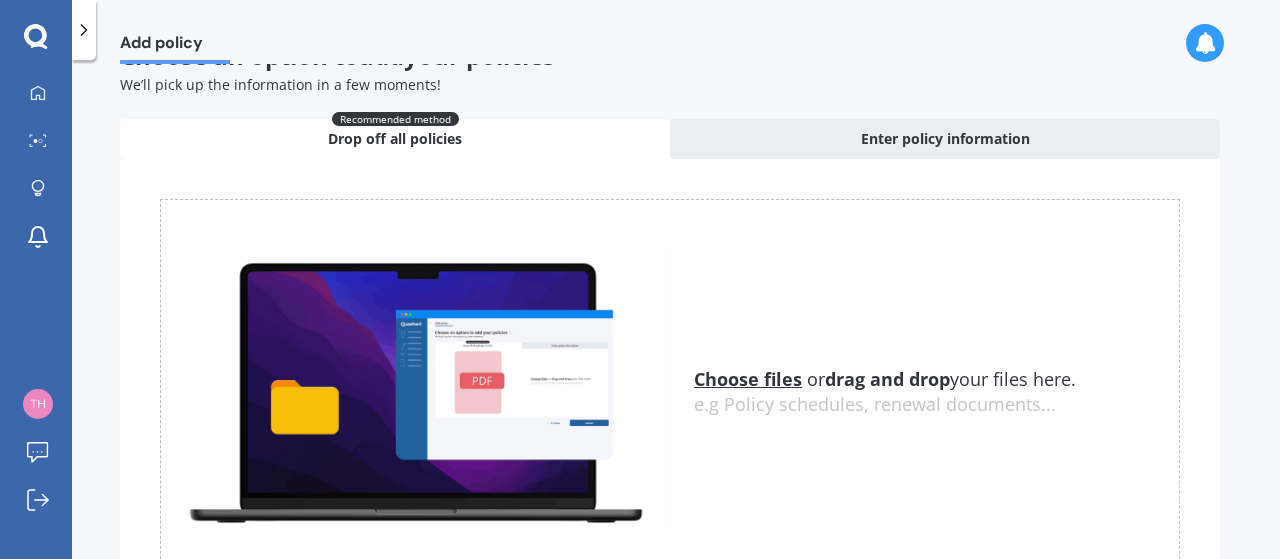 scroll, scrollTop: 23, scrollLeft: 0, axis: vertical 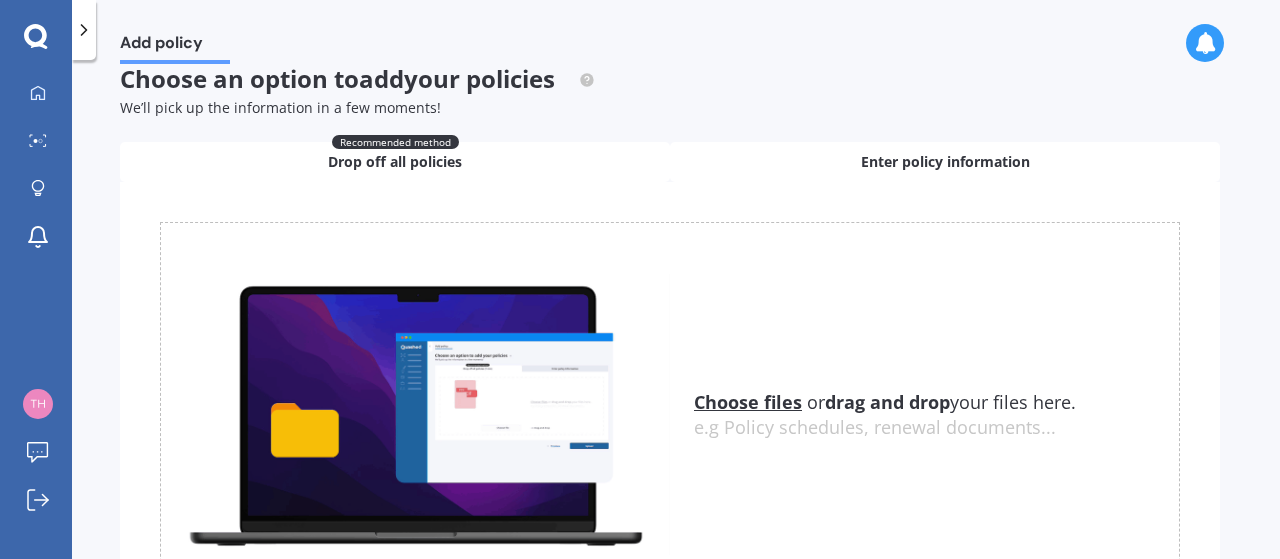 click on "Enter policy information" at bounding box center (945, 162) 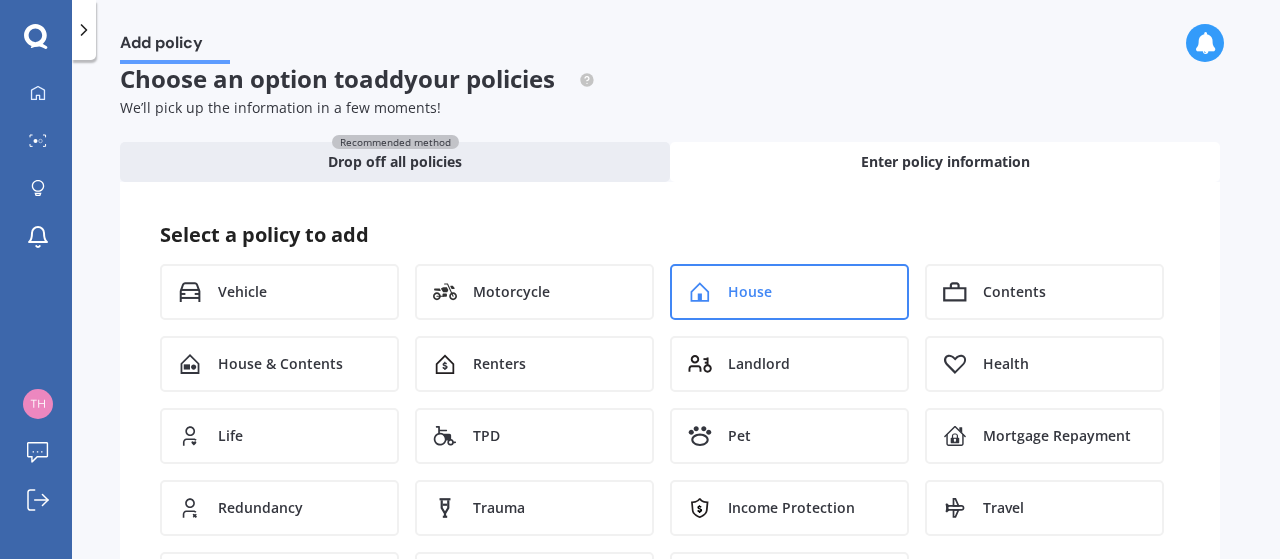 click on "House" at bounding box center (789, 292) 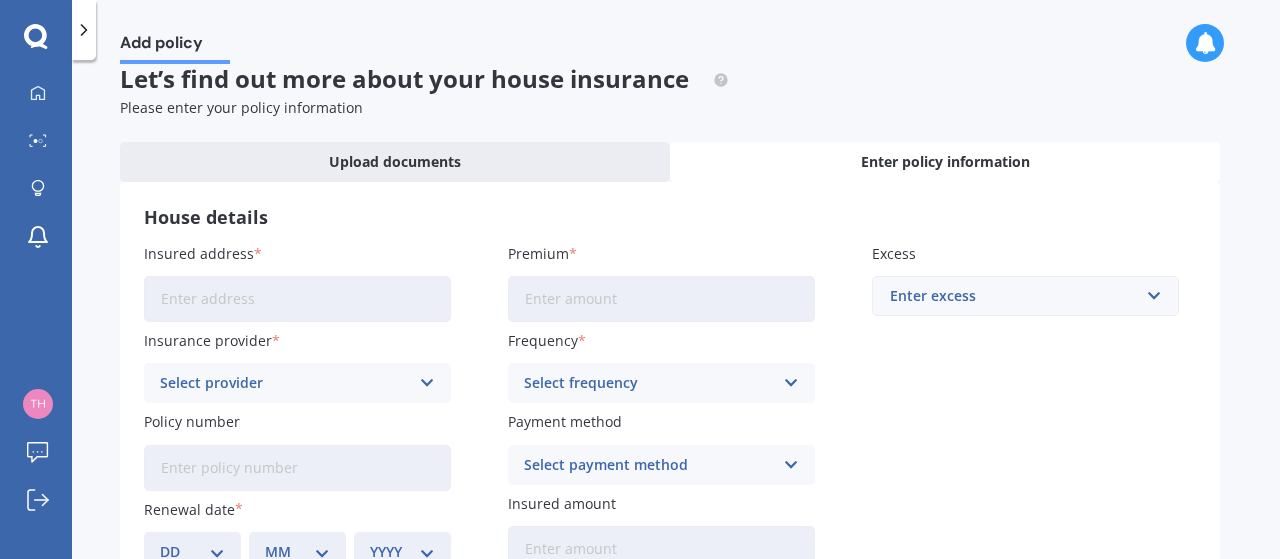 click at bounding box center [427, 383] 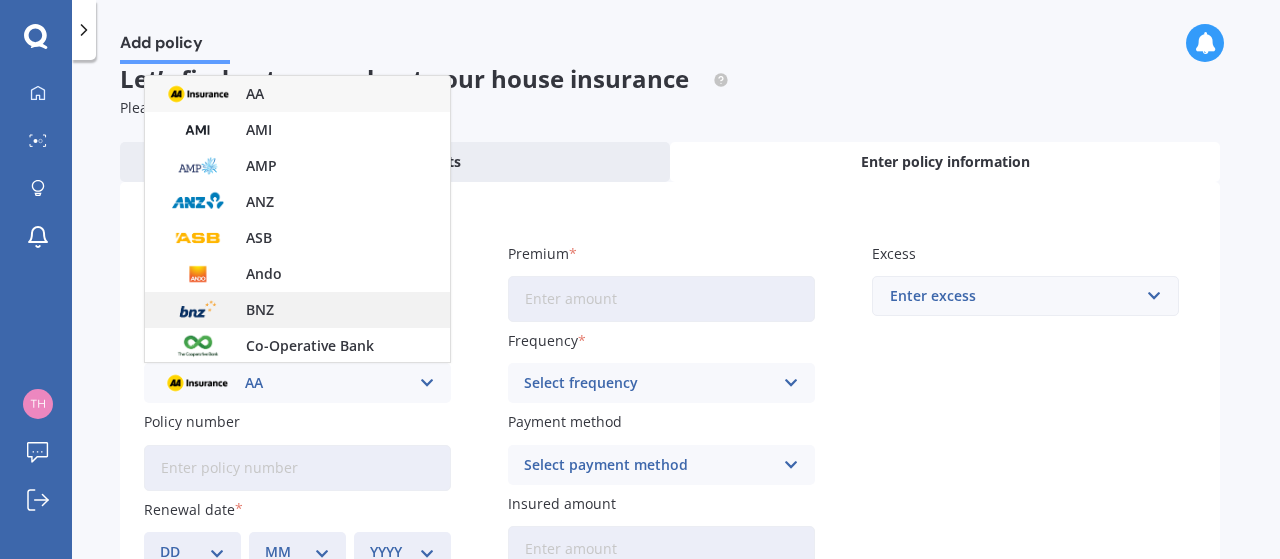 click on "BNZ" at bounding box center [297, 310] 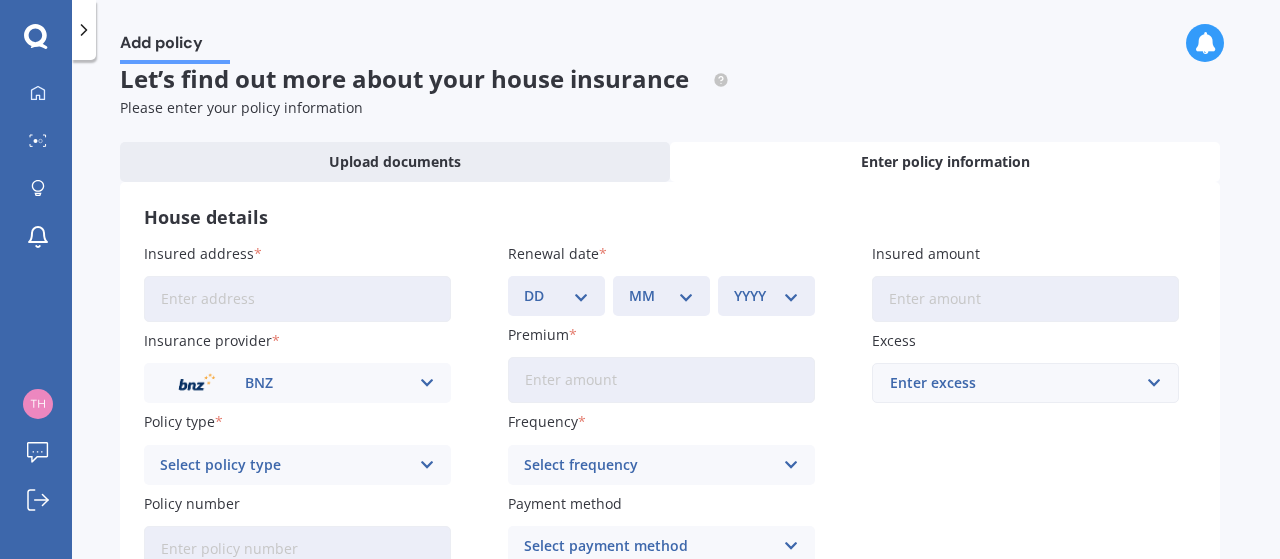 click at bounding box center [427, 465] 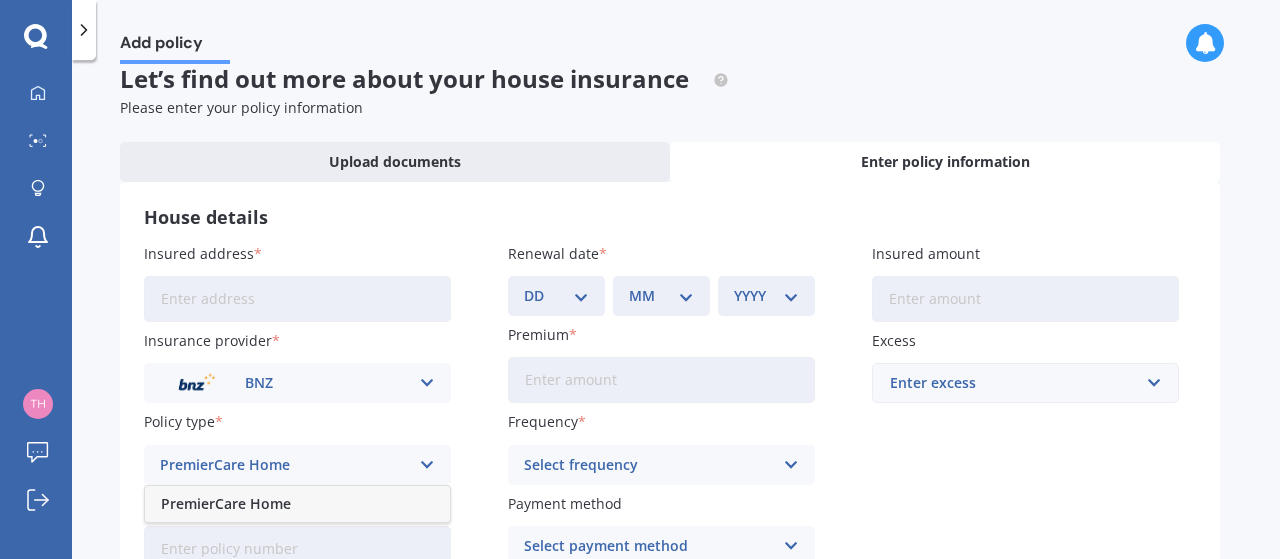click on "PremierCare Home" at bounding box center [297, 504] 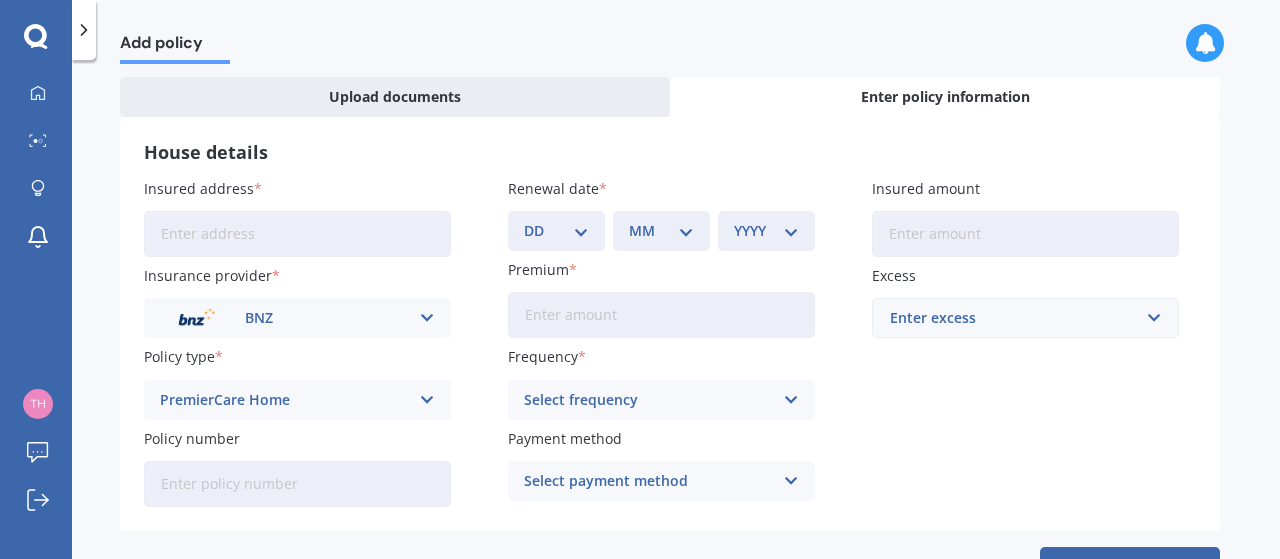 scroll, scrollTop: 68, scrollLeft: 0, axis: vertical 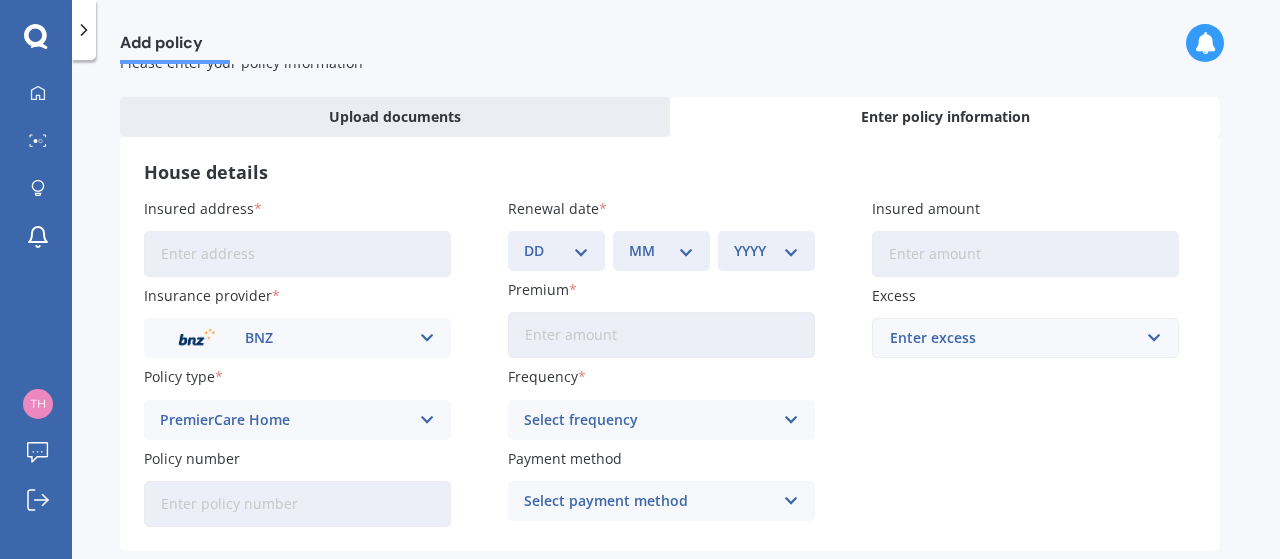 click on "Insured address" at bounding box center [297, 254] 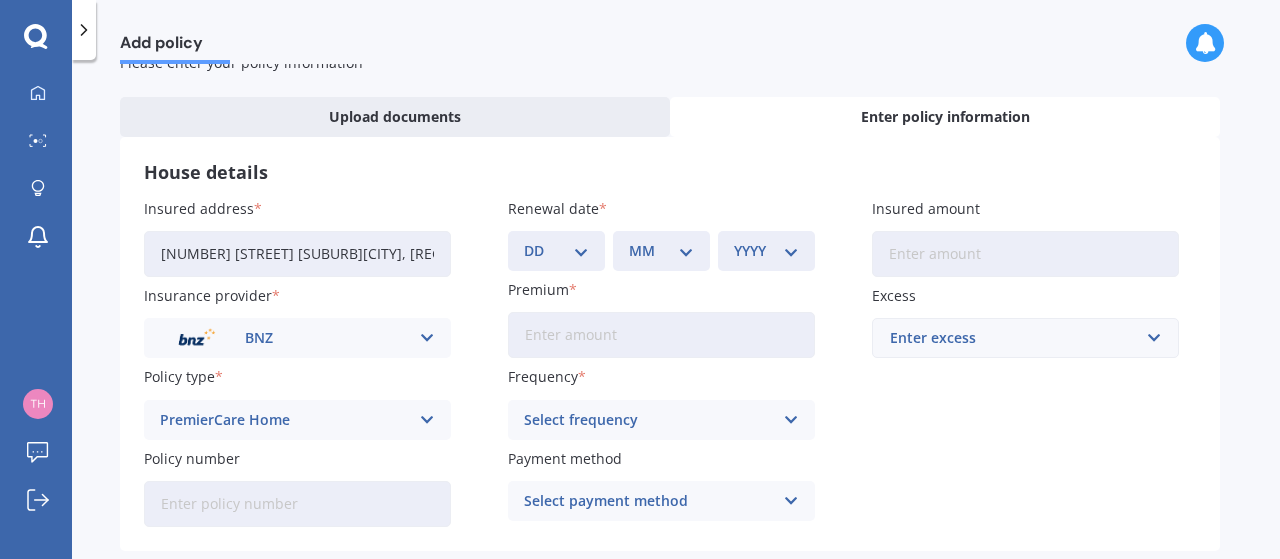 click on "DD 01 02 03 04 05 06 07 08 09 10 11 12 13 14 15 16 17 18 19 20 21 22 23 24 25 26 27 28 29 30 31" at bounding box center (556, 251) 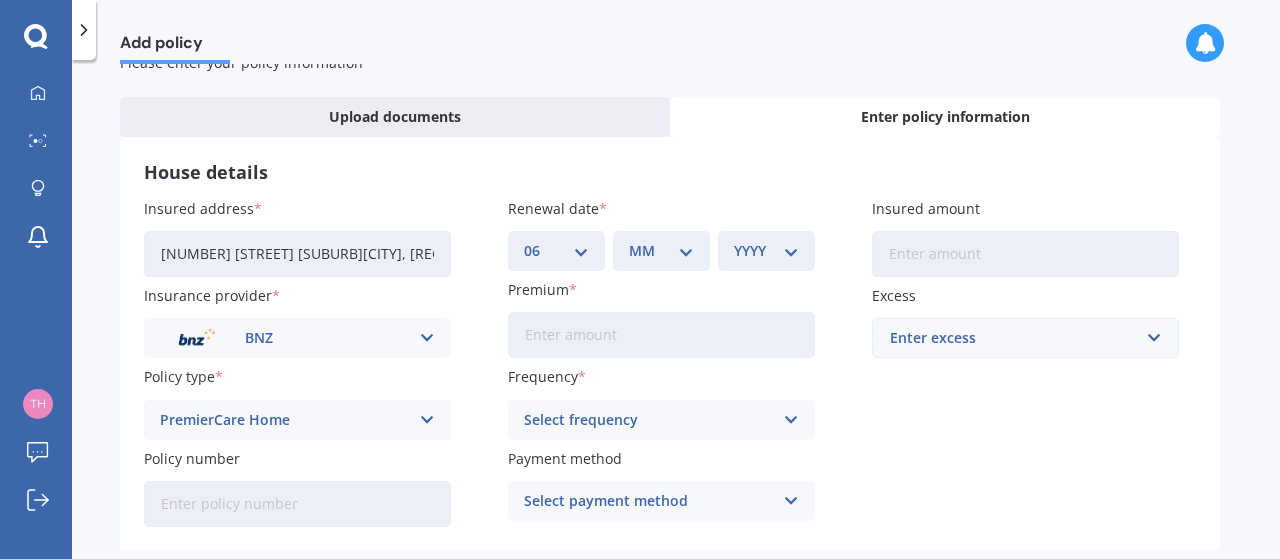 click on "DD 01 02 03 04 05 06 07 08 09 10 11 12 13 14 15 16 17 18 19 20 21 22 23 24 25 26 27 28 29 30 31" at bounding box center (556, 251) 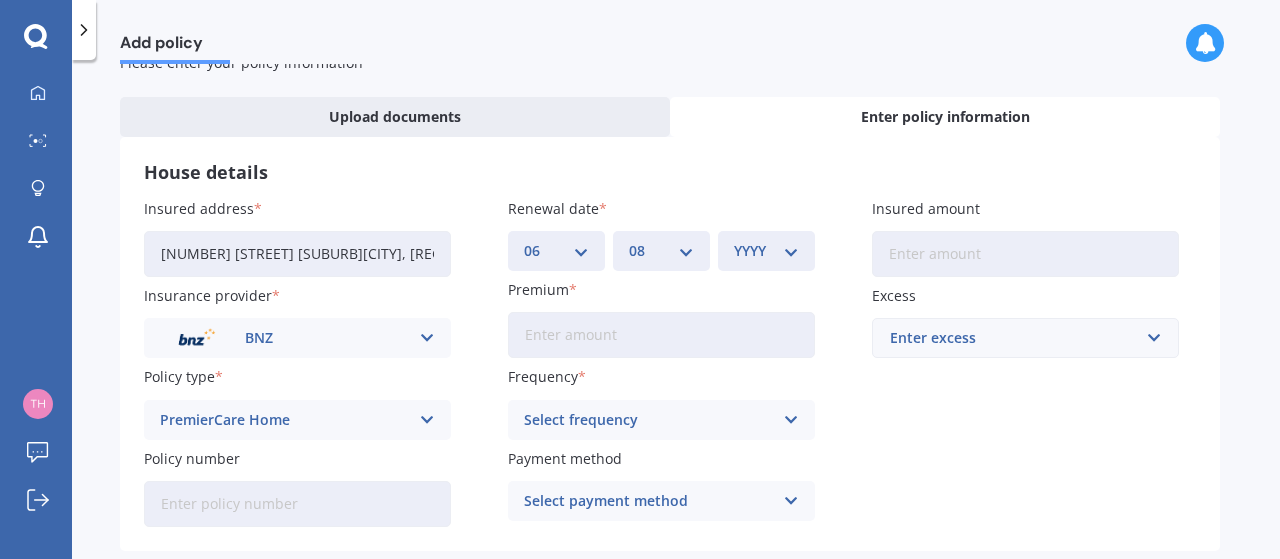 click on "MM 01 02 03 04 05 06 07 08 09 10 11 12" at bounding box center [661, 251] 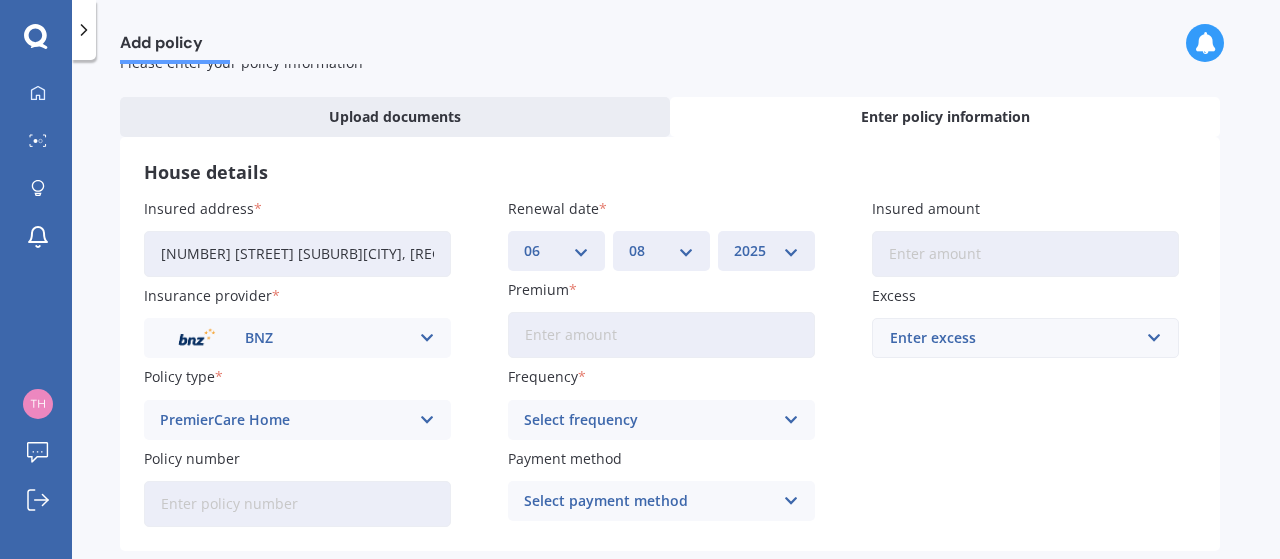 click on "YYYY 2027 2026 2025 2024 2023 2022 2021 2020 2019 2018 2017 2016 2015 2014 2013 2012 2011 2010 2009 2008 2007 2006 2005 2004 2003 2002 2001 2000 1999 1998 1997 1996 1995 1994 1993 1992 1991 1990 1989 1988 1987 1986 1985 1984 1983 1982 1981 1980 1979 1978 1977 1976 1975 1974 1973 1972 1971 1970 1969 1968 1967 1966 1965 1964 1963 1962 1961 1960 1959 1958 1957 1956 1955 1954 1953 1952 1951 1950 1949 1948 1947 1946 1945 1944 1943 1942 1941 1940 1939 1938 1937 1936 1935 1934 1933 1932 1931 1930 1929 1928" at bounding box center [766, 251] 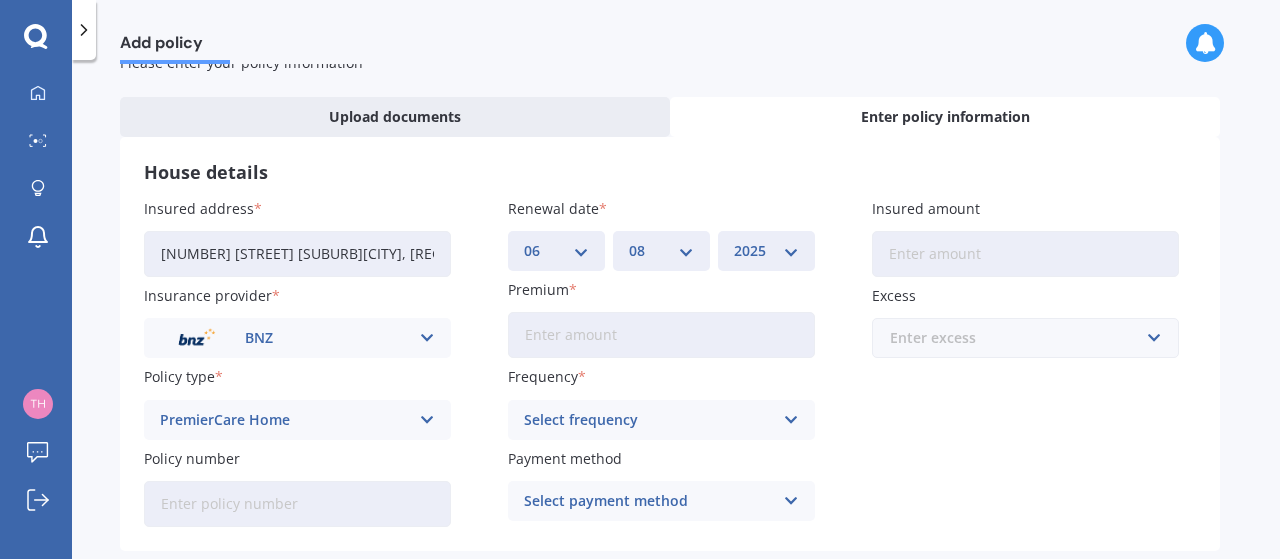 click at bounding box center [1018, 338] 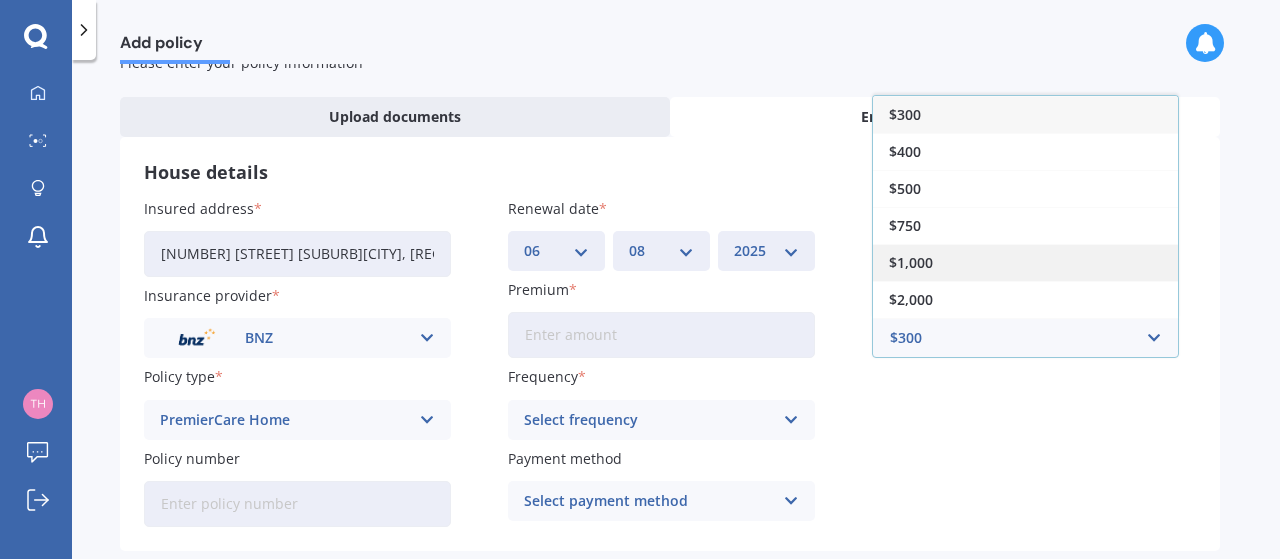 click on "$1,000" at bounding box center [1025, 262] 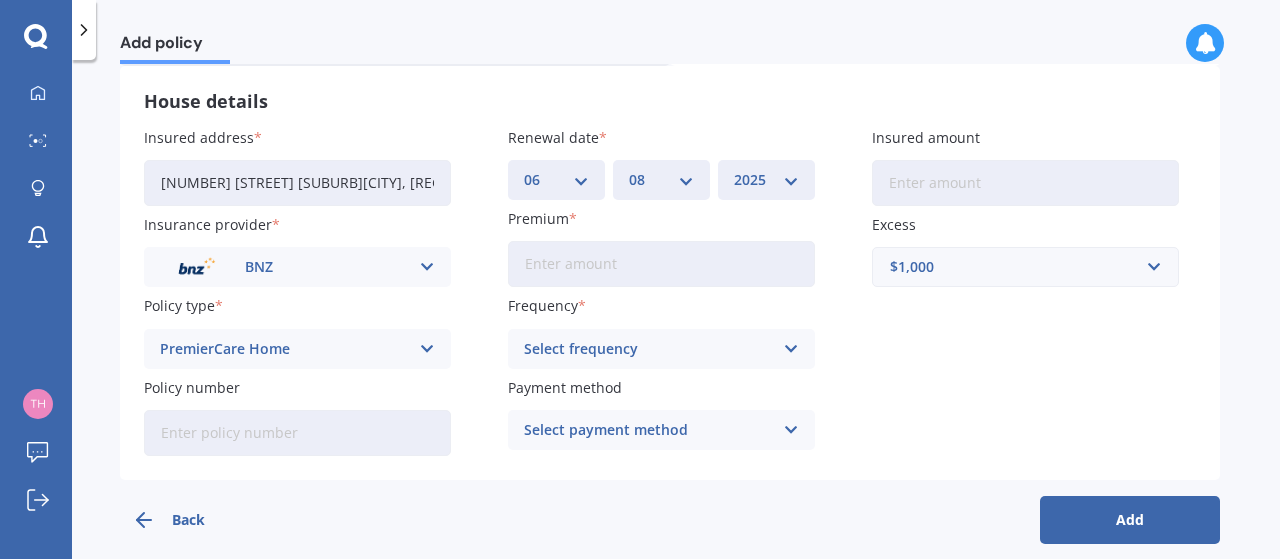 scroll, scrollTop: 159, scrollLeft: 0, axis: vertical 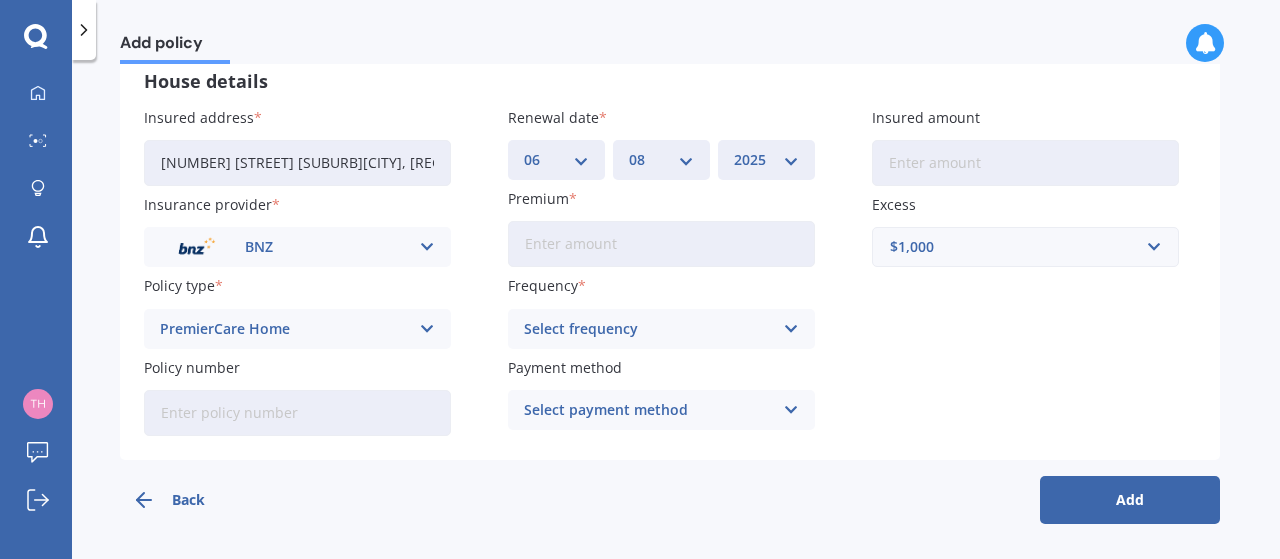 click at bounding box center (791, 329) 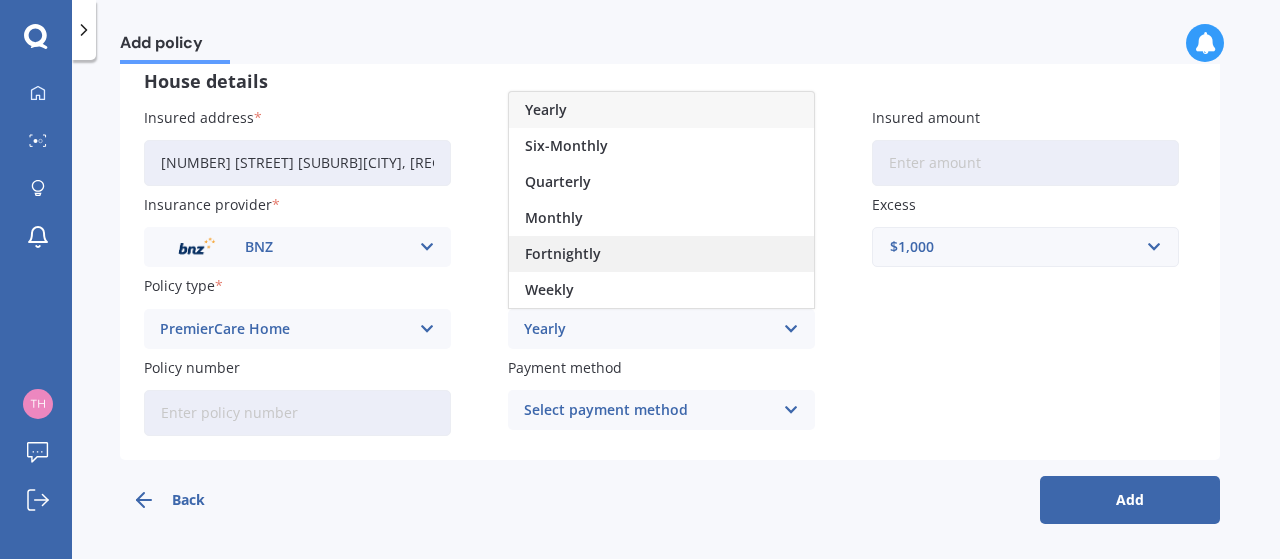 click on "Fortnightly" at bounding box center (661, 254) 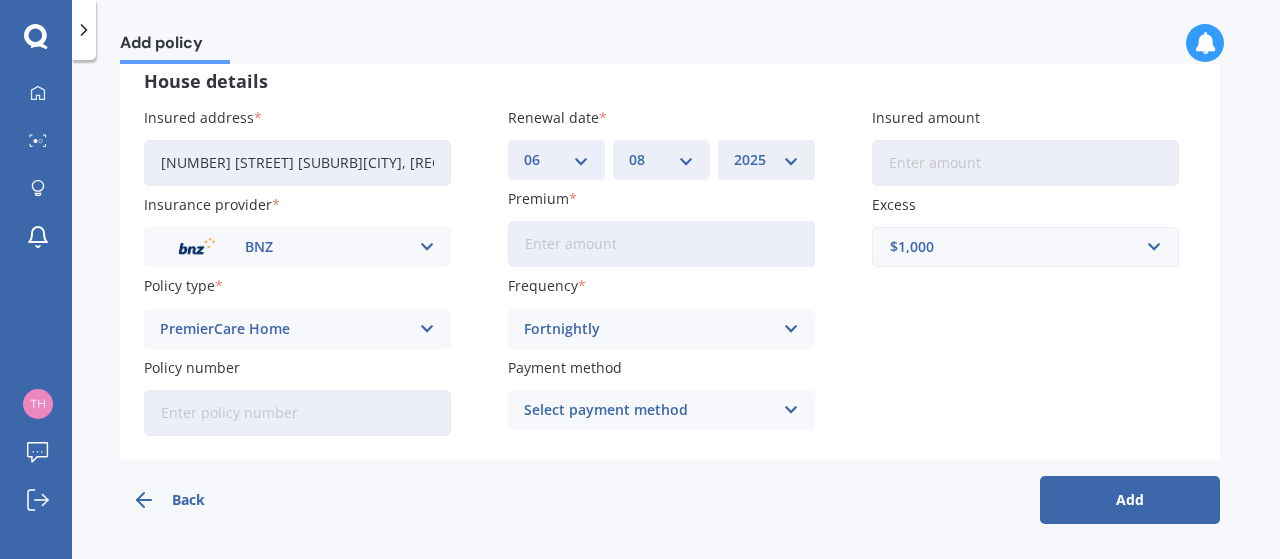 click at bounding box center (791, 410) 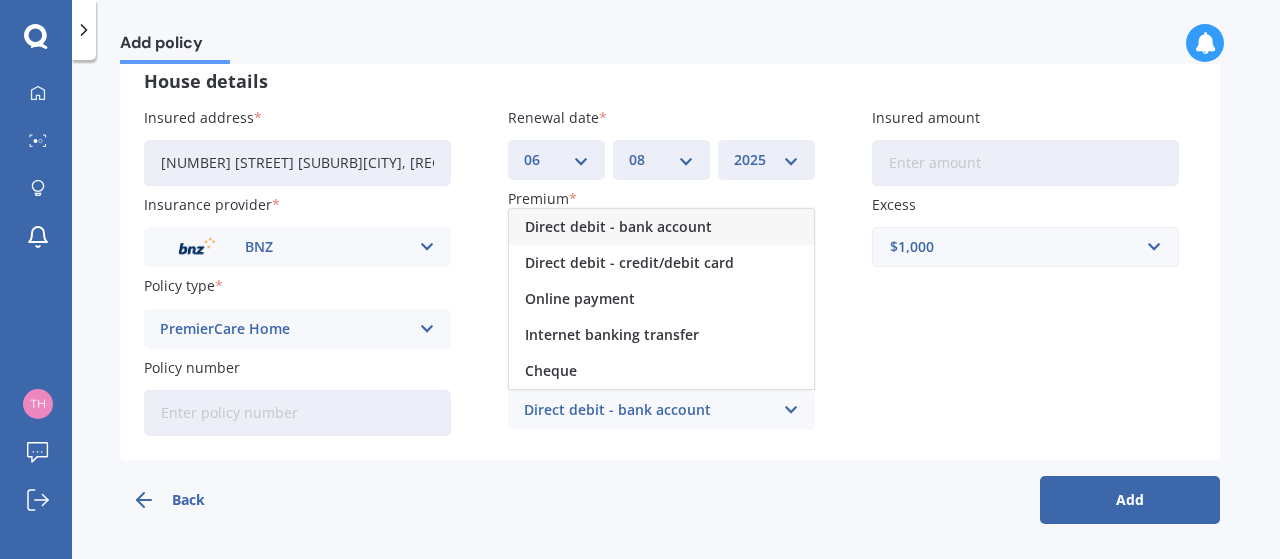 click on "Direct debit - bank account" at bounding box center (661, 227) 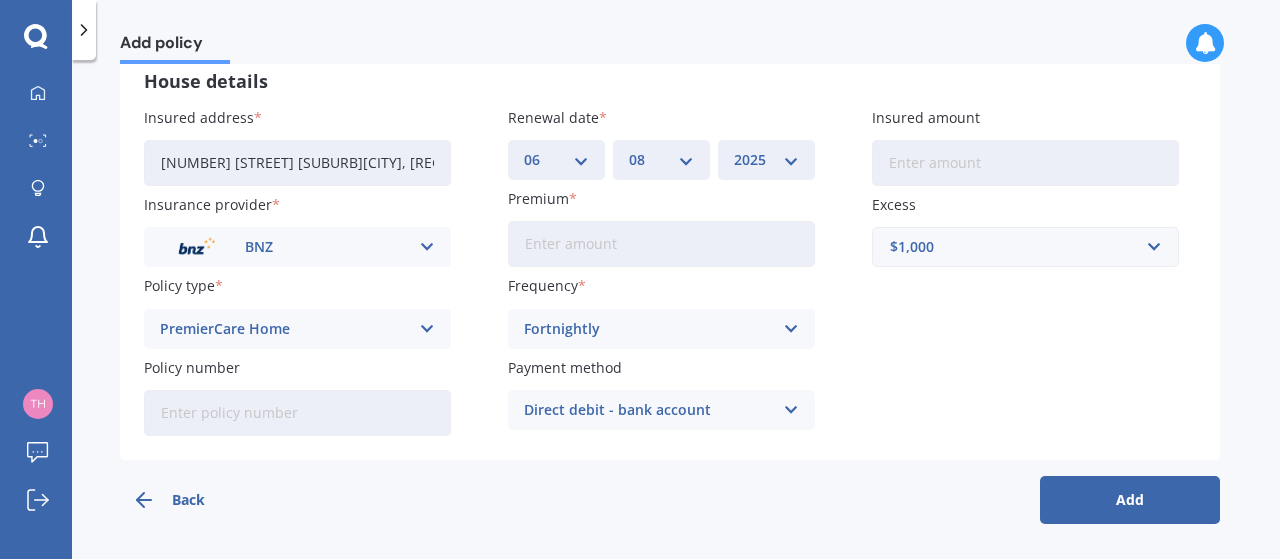 click on "Add" at bounding box center (1130, 500) 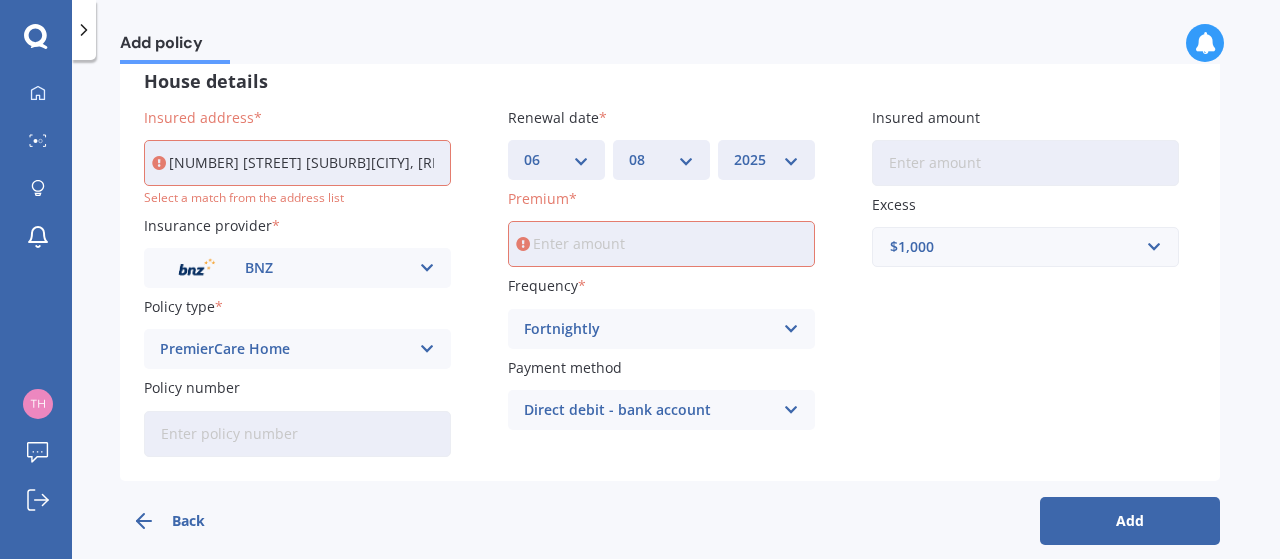 click on "[NUMBER] [STREET] [SUBURB][CITY], [REGION] [POSTCODE]" at bounding box center [297, 163] 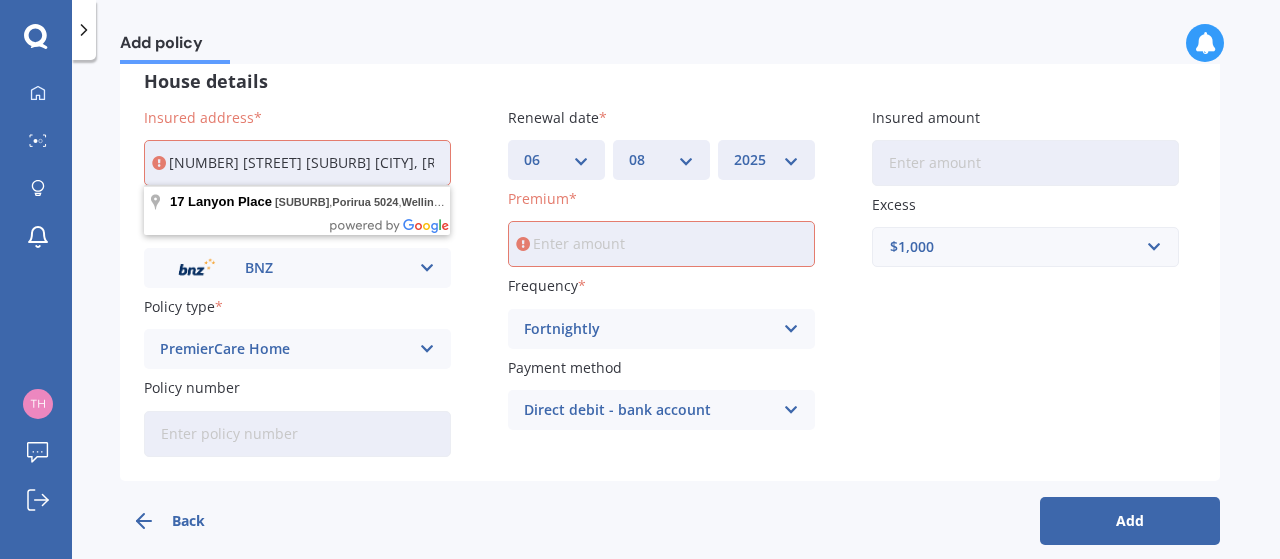 click on "[NUMBER] [STREET] [SUBURB] [CITY], [REGION] [POSTCODE]" at bounding box center (297, 163) 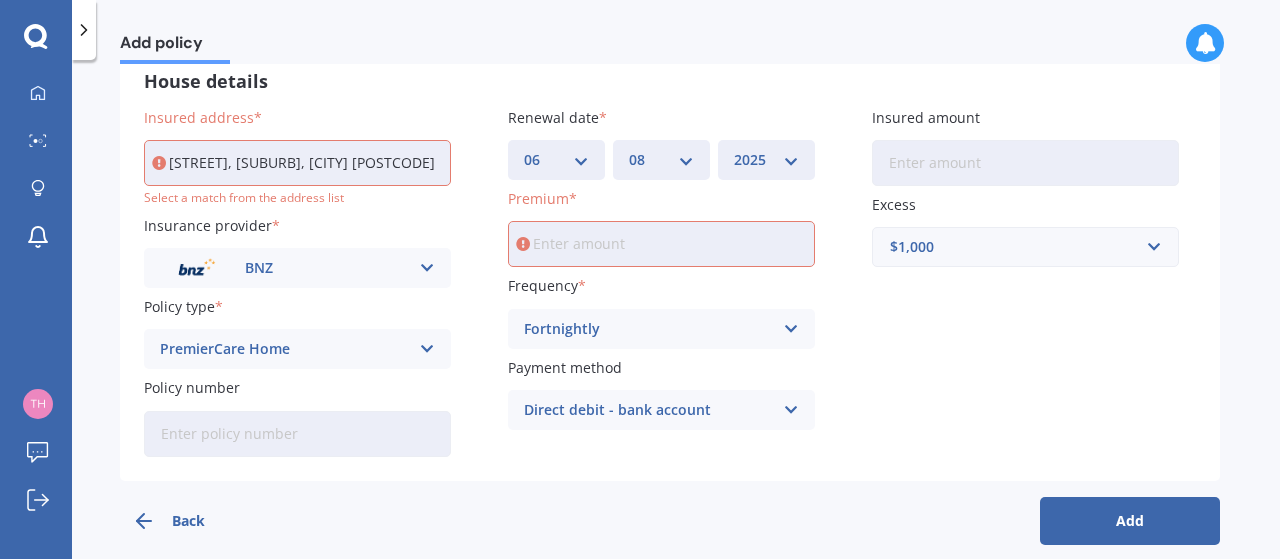 type on "[STREET], [SUBURB], [CITY] [POSTCODE]" 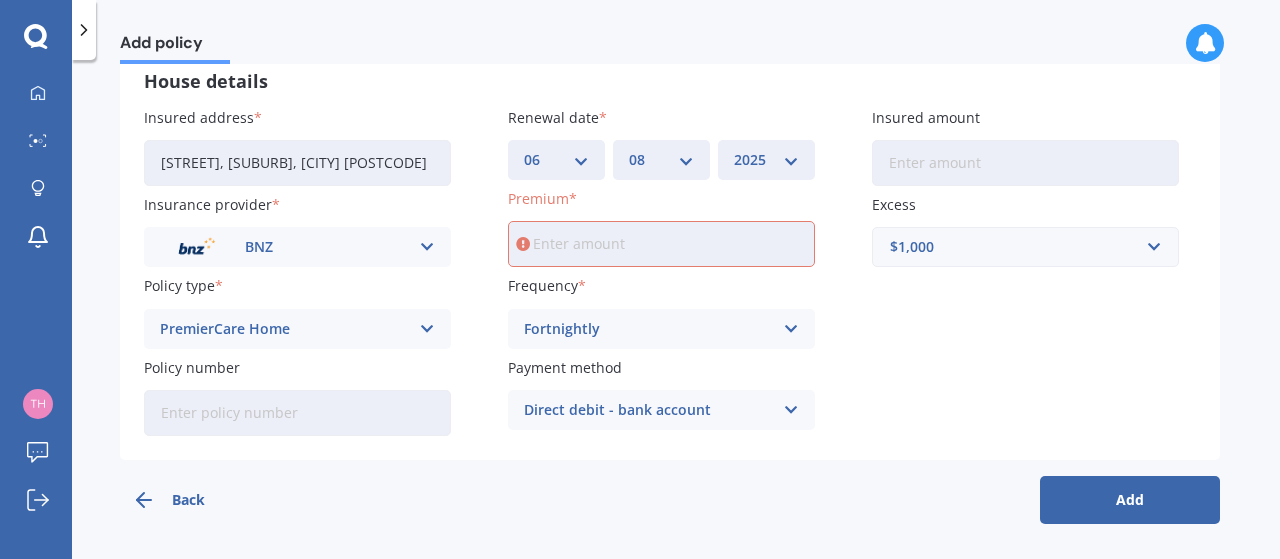 click on "Premium" at bounding box center [661, 244] 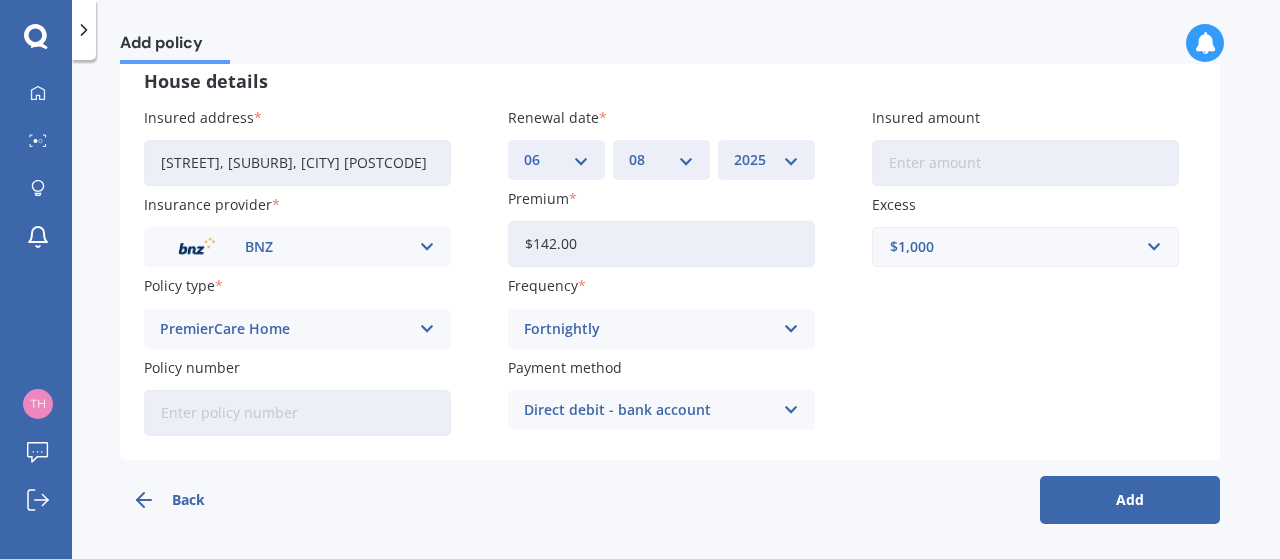 type on "$142.00" 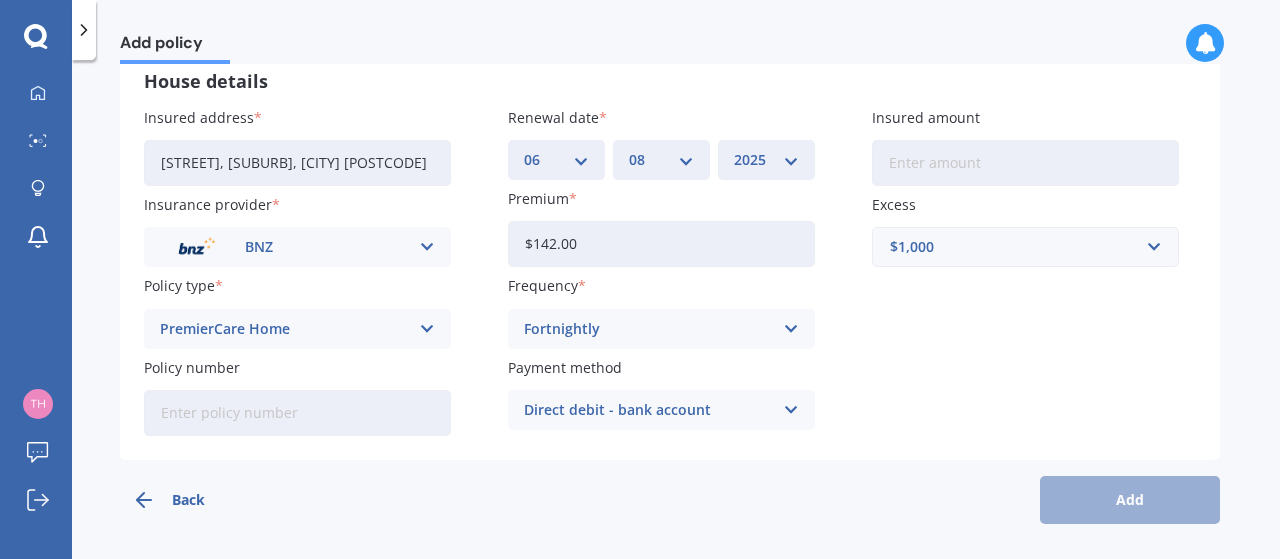 scroll, scrollTop: 0, scrollLeft: 0, axis: both 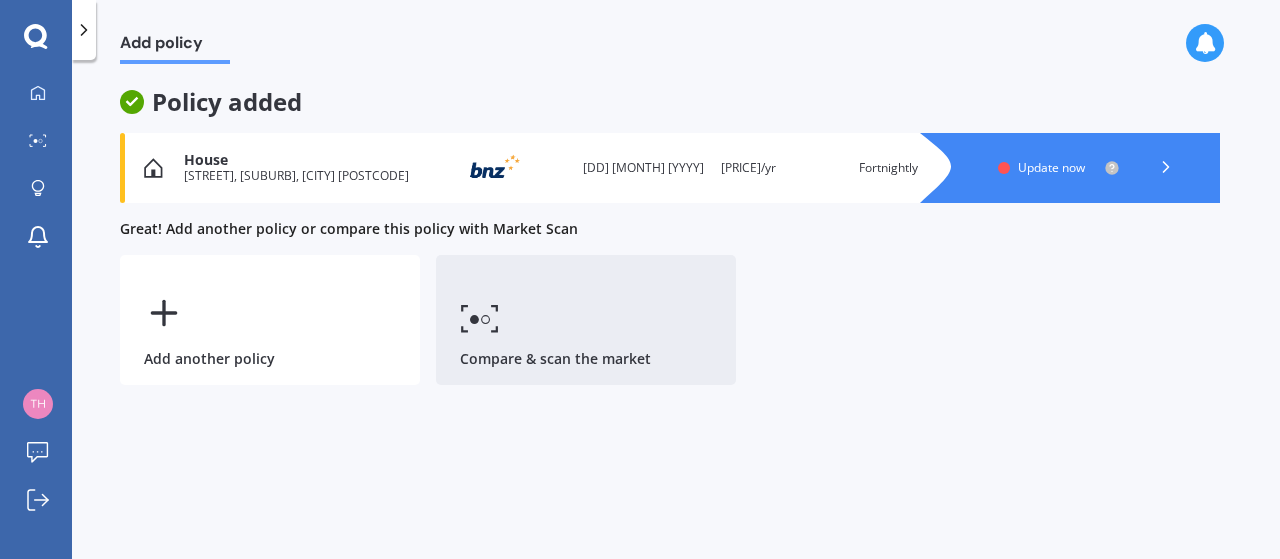 click on "Compare & scan the market" at bounding box center (586, 320) 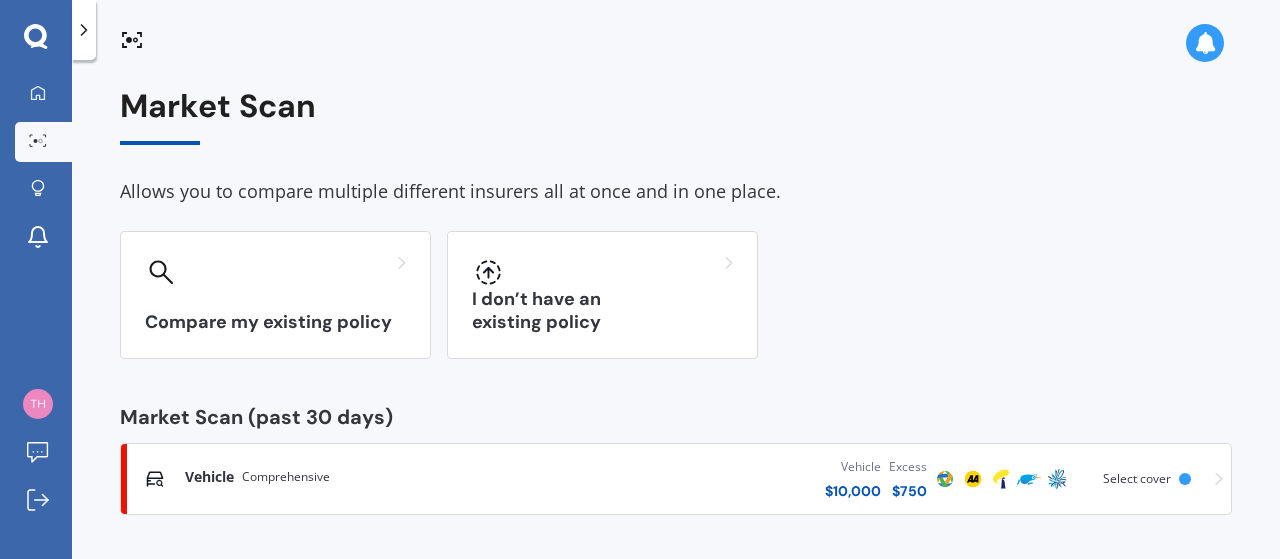 drag, startPoint x: 1260, startPoint y: 209, endPoint x: 1221, endPoint y: 195, distance: 41.4367 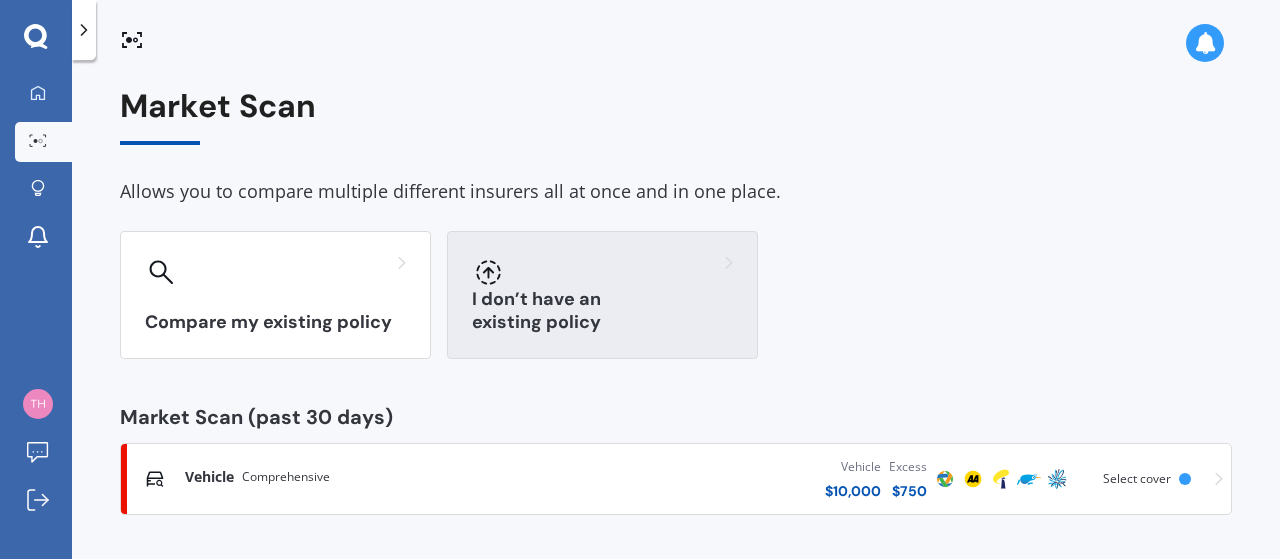 click on "I don’t have an existing policy" at bounding box center (602, 311) 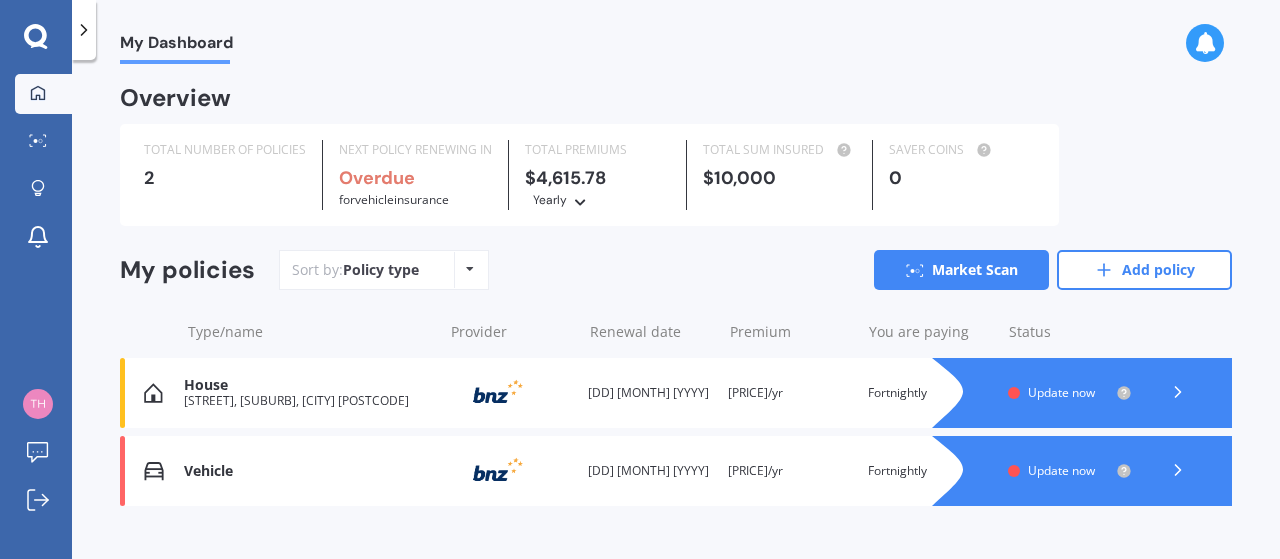 click on "House" at bounding box center (308, 385) 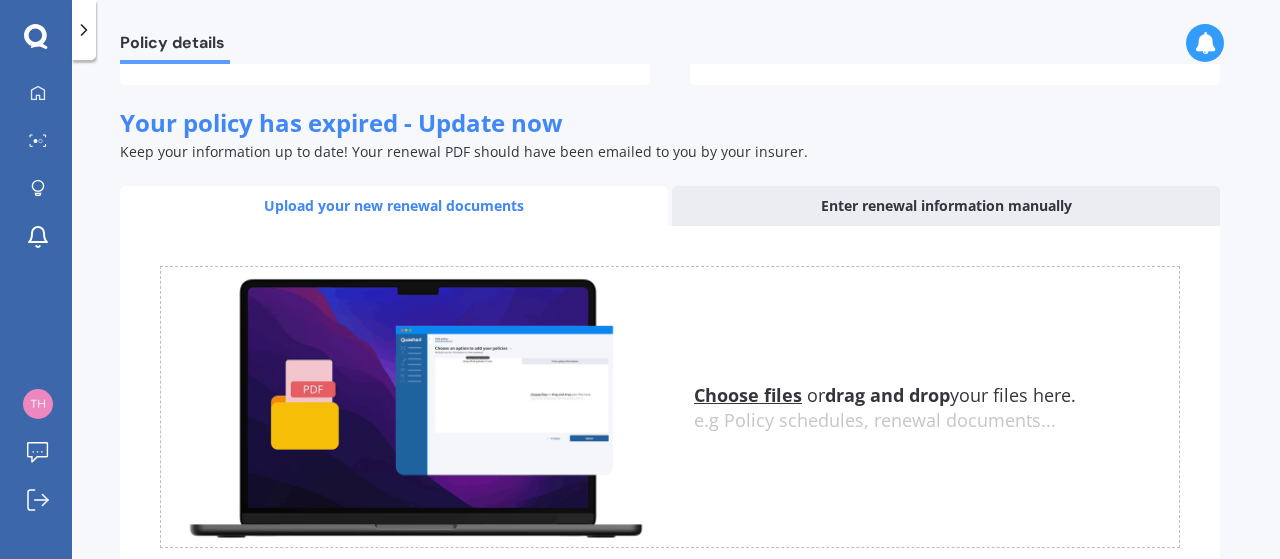 scroll, scrollTop: 382, scrollLeft: 0, axis: vertical 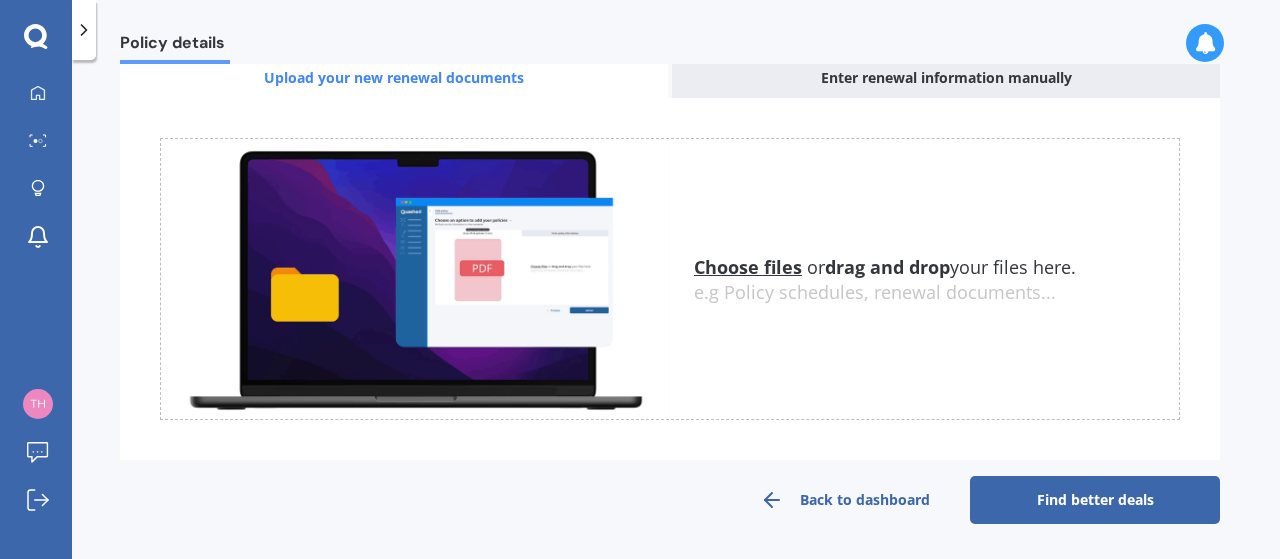 click on "Policy details House insurance Expired - renew now Insured address [STREET], [SUBURB], [CITY] [POSTCODE] Renewal date [DD]/[MM]/[YYYY] See more Renewal overview Current premium [PRICE]/yr My documents Uploading You currently have no documents stored here Choose files or drag and drop your files here. Choose files or photos e.g Policy schedules, renewal documents... The file name already exists, would you like to replace it? Confirm Cancel No documents added Your policy has expired - Update now Keep your information up to date! Your renewal PDF should have been emailed to you by your insurer. Upload your new renewal documents Enter renewal information manually Uploading Choose files or drag and drop your files here. Choose files or photos e.g Policy schedules, renewal documents... The file name already exists, would you like to replace it? Confirm Cancel Back to dashboard Find better deals Back to dashboard Find better deals" at bounding box center (676, 313) 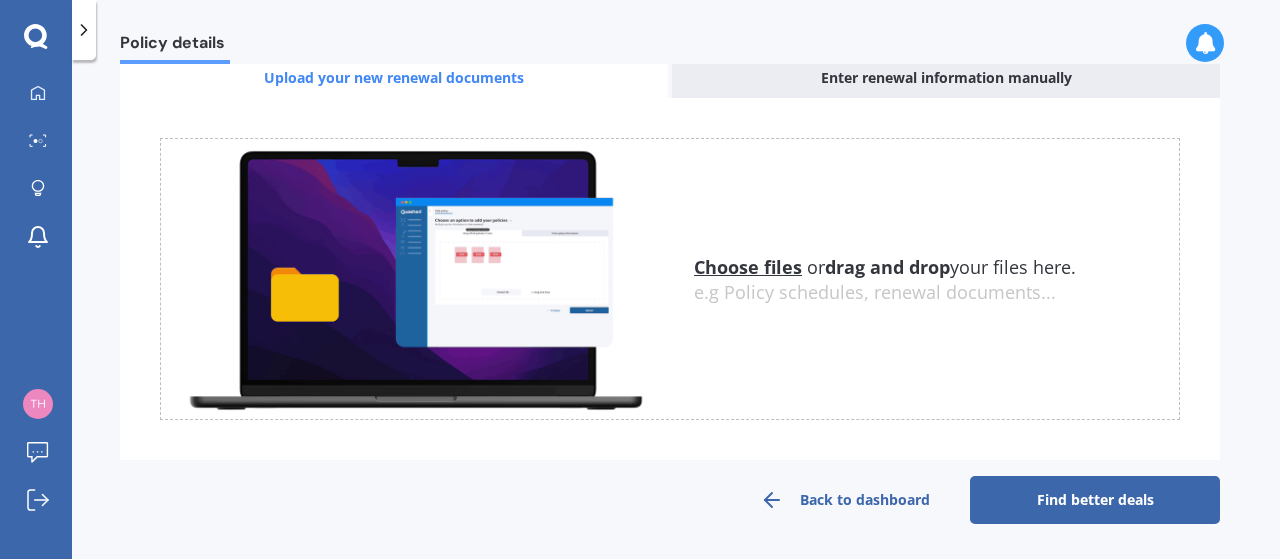 click on "Find better deals" at bounding box center [1095, 500] 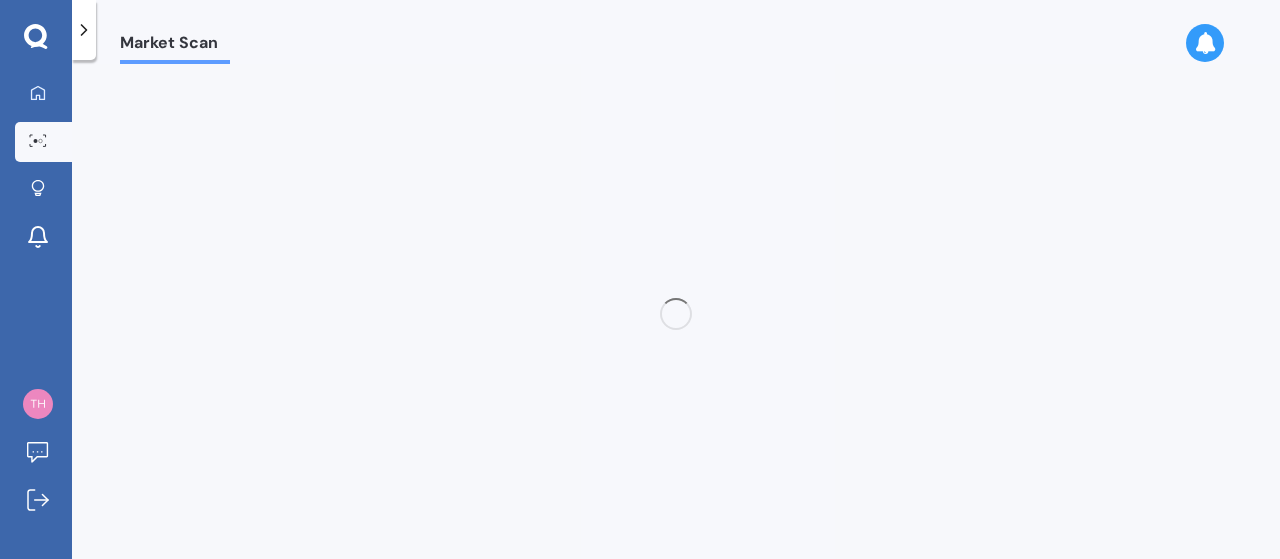 scroll, scrollTop: 0, scrollLeft: 0, axis: both 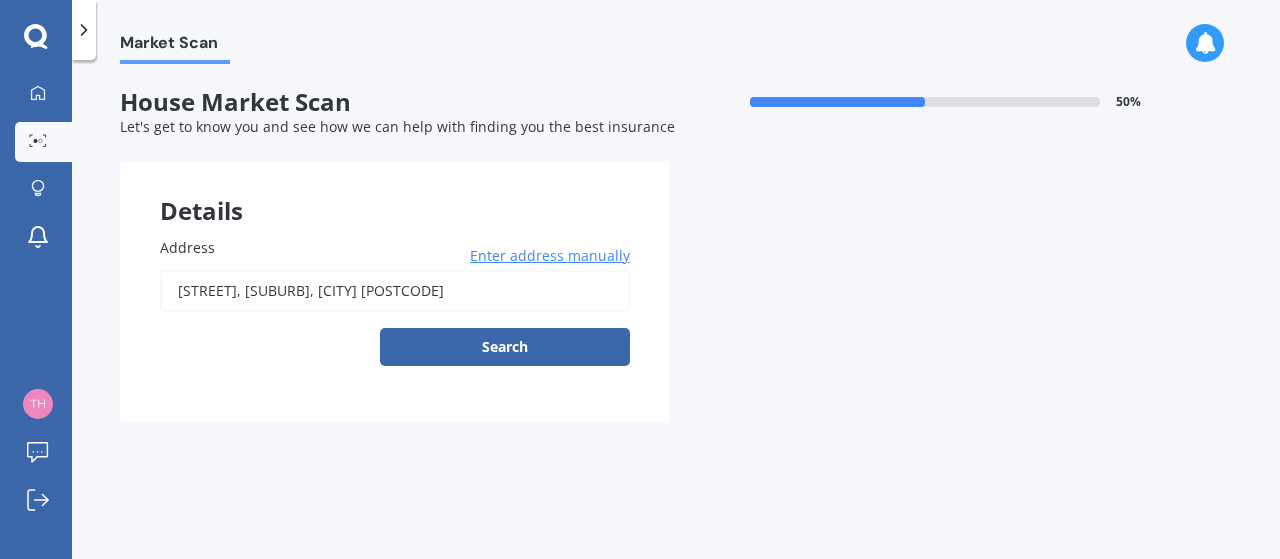 click on "[STREET], [SUBURB], [CITY] [POSTCODE]" at bounding box center [395, 291] 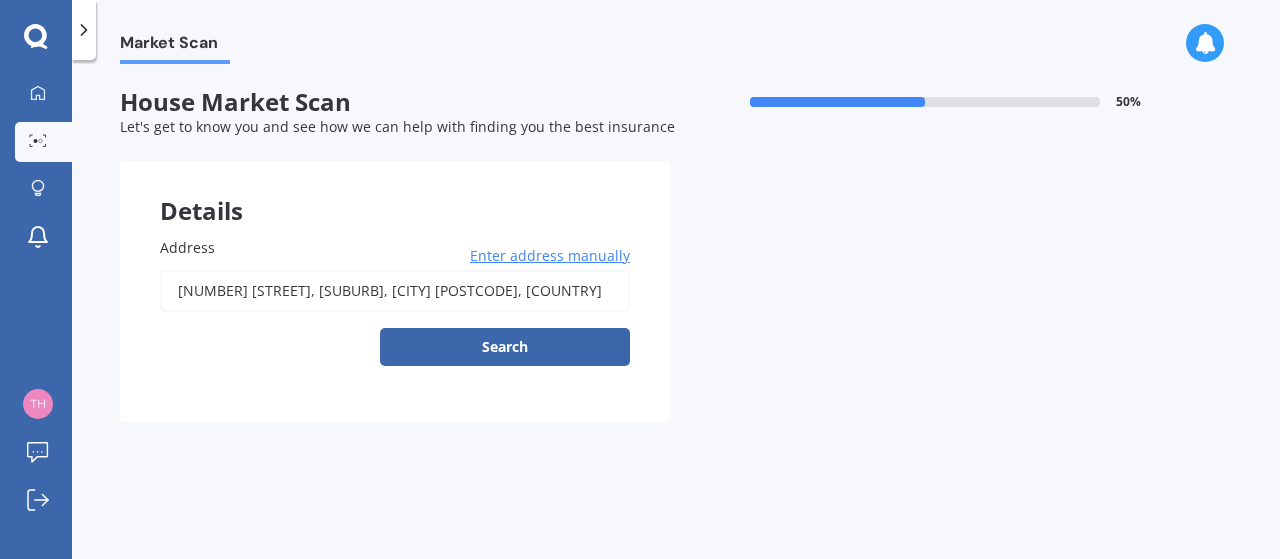type on "[NUMBER] [STREET], [SUBURB], [CITY] [POSTCODE]" 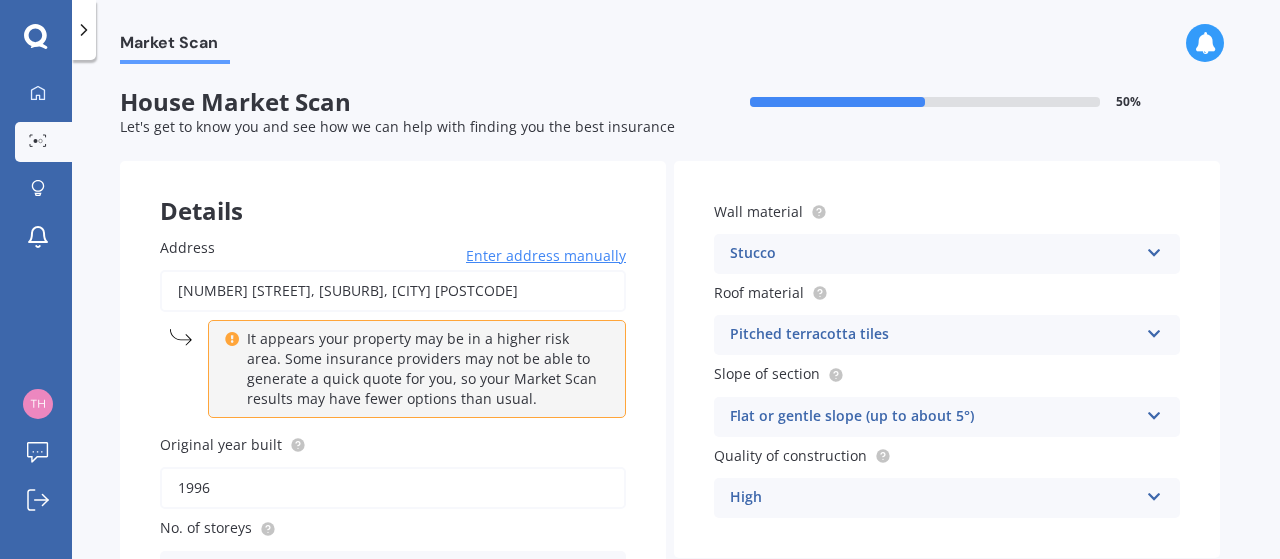 click at bounding box center (1154, 249) 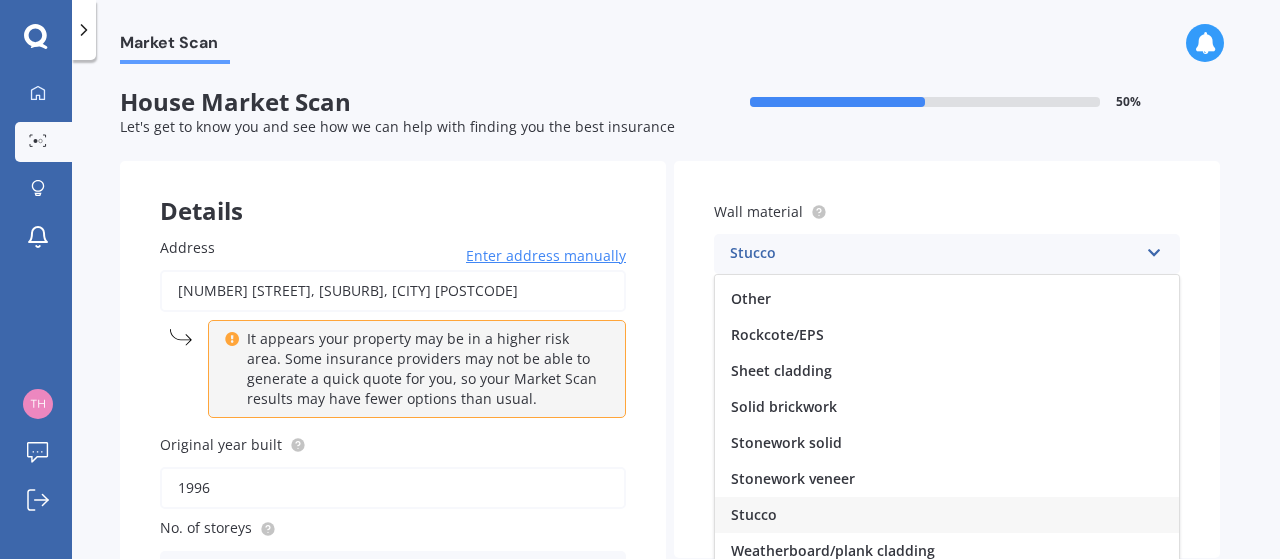 scroll, scrollTop: 181, scrollLeft: 0, axis: vertical 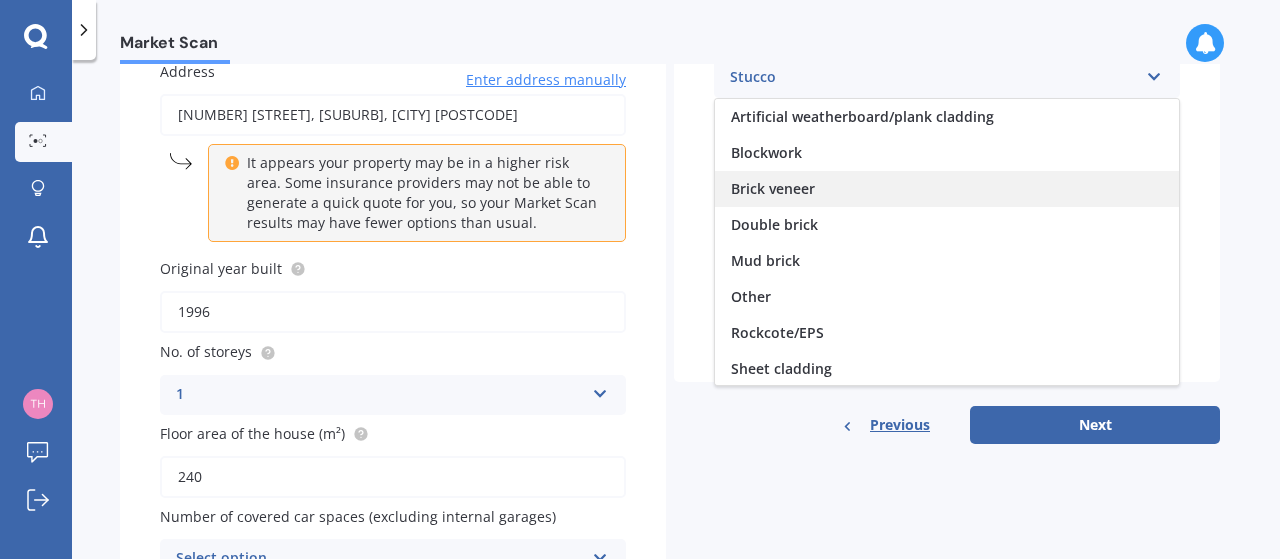 click on "Brick veneer" at bounding box center (947, 189) 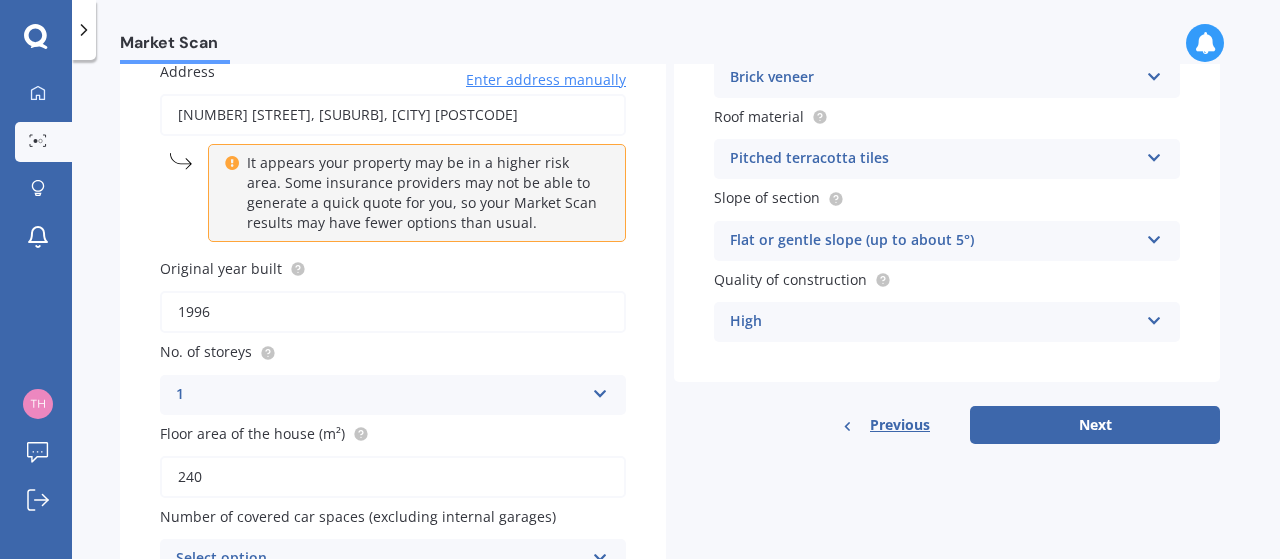 click at bounding box center [1154, 154] 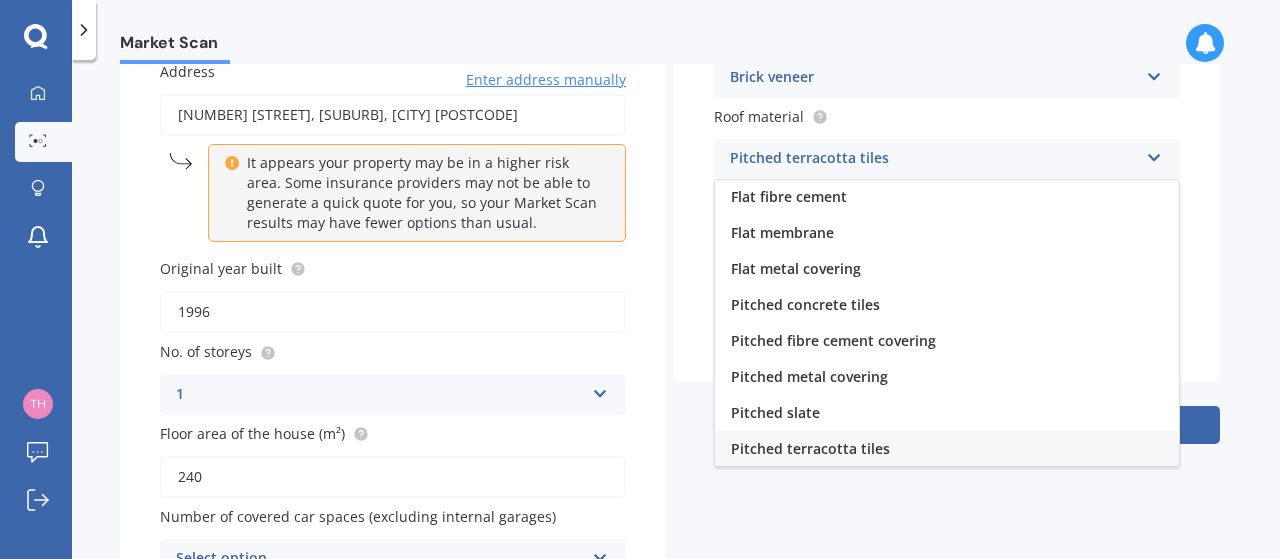 click on "Pitched concrete tiles" at bounding box center (947, 305) 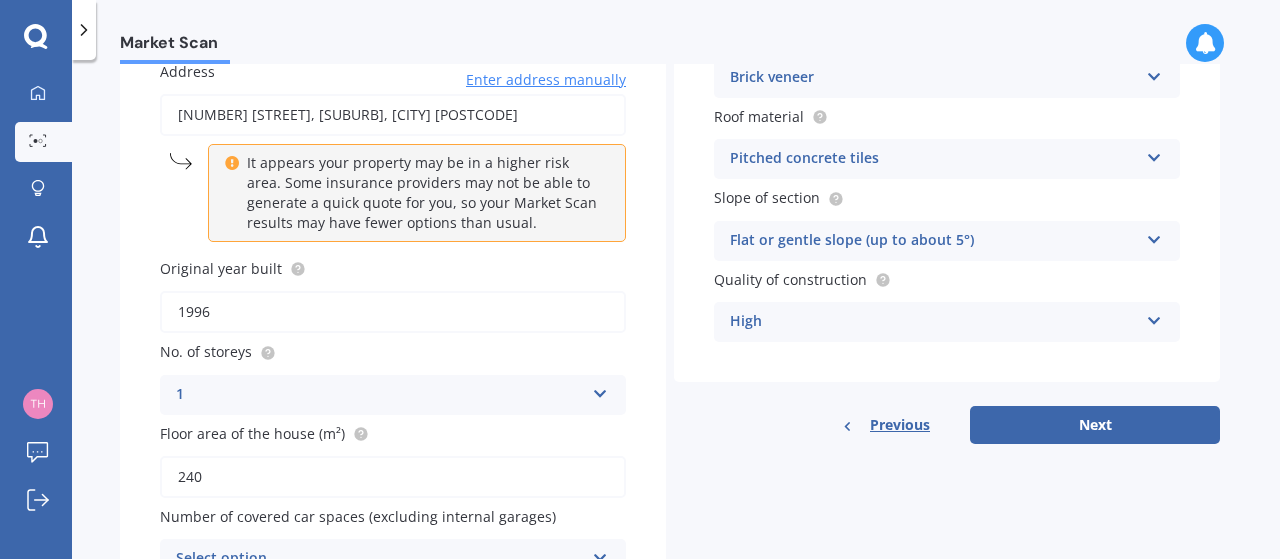 click at bounding box center [1154, 236] 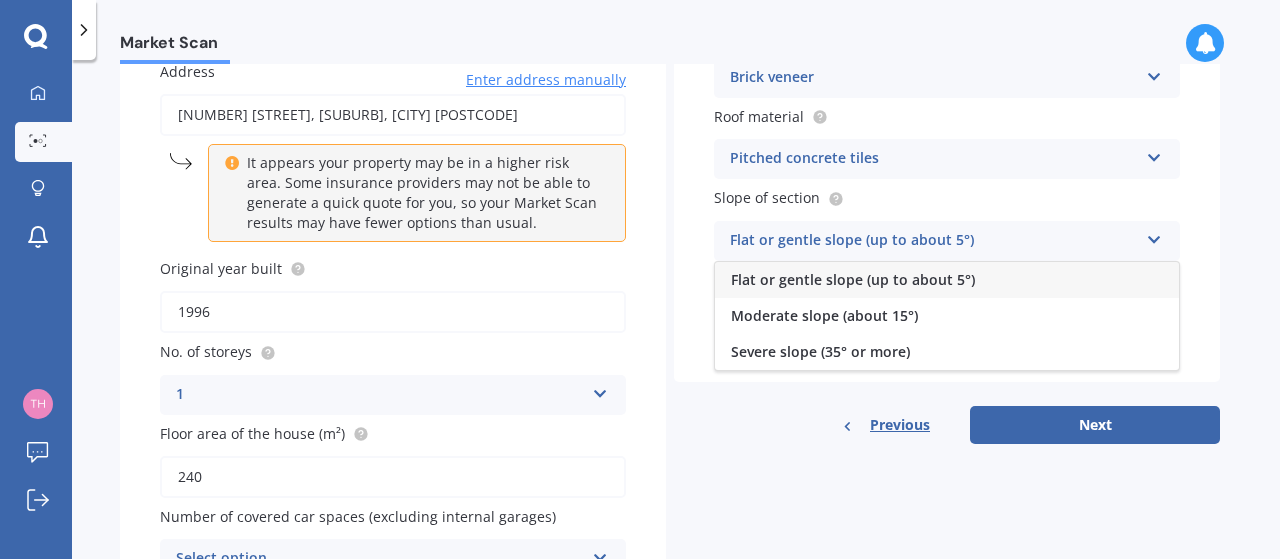 click on "Flat or gentle slope (up to about 5°)" at bounding box center [947, 280] 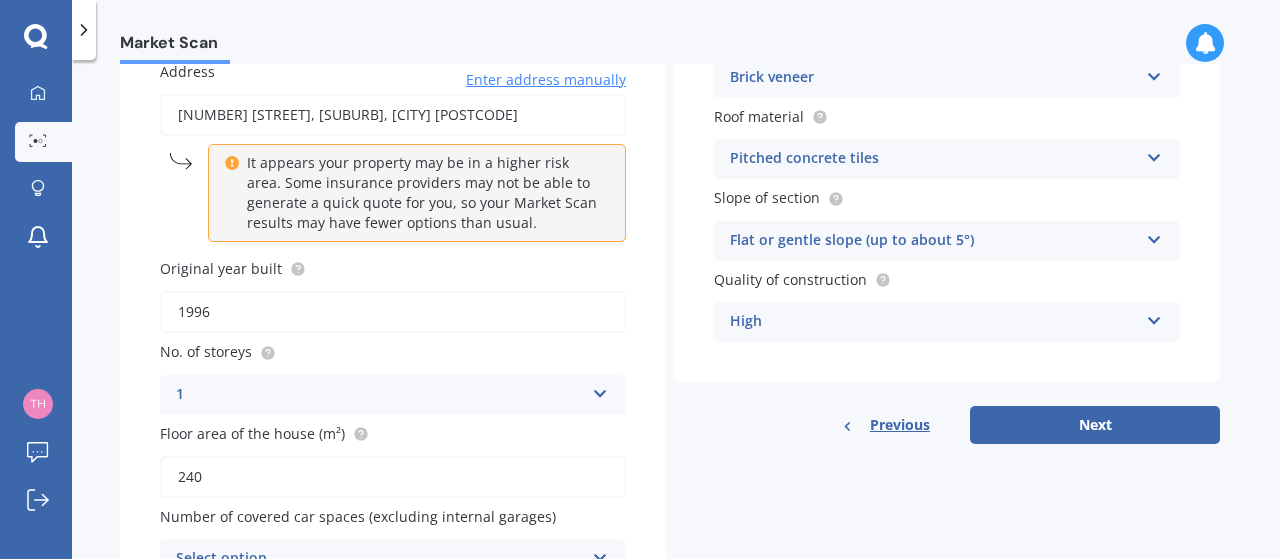 click on "Next" at bounding box center (1095, 425) 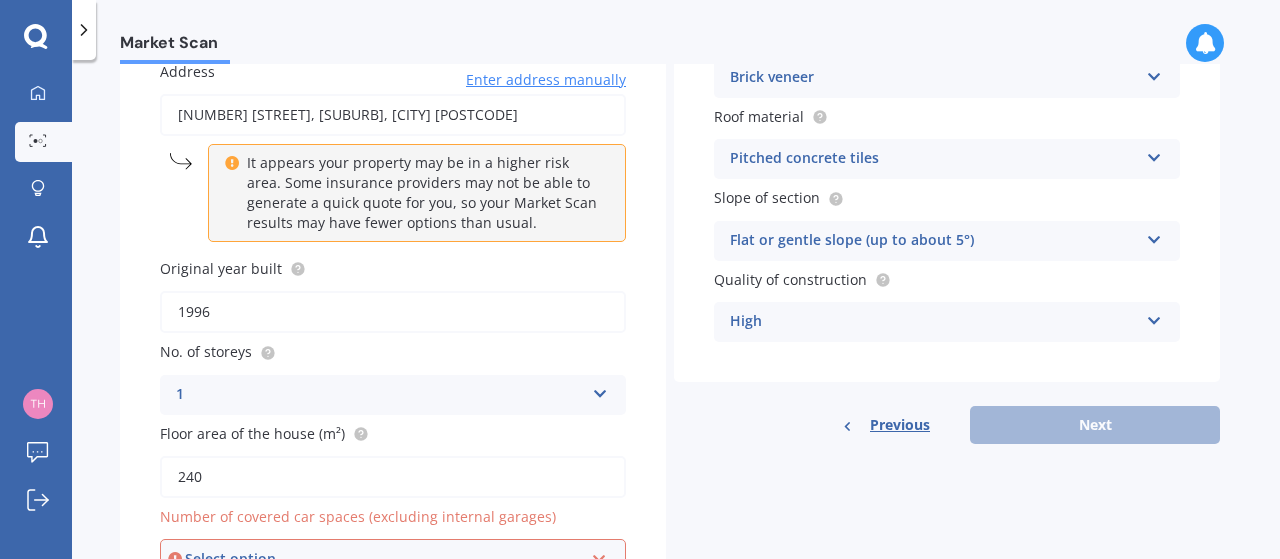 scroll, scrollTop: 192, scrollLeft: 0, axis: vertical 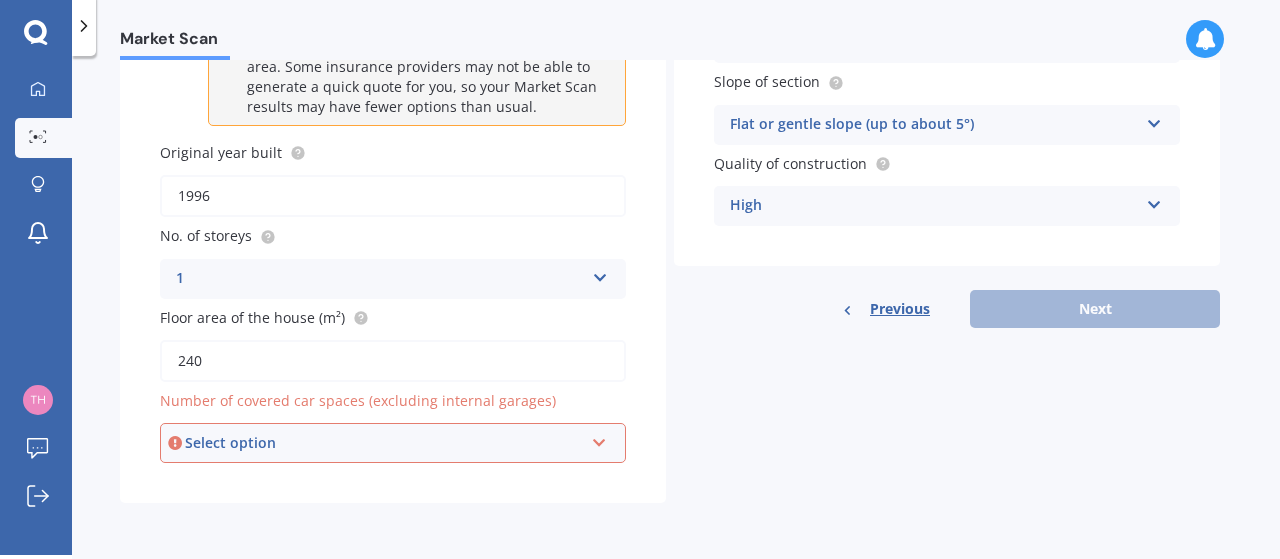 click at bounding box center (599, 439) 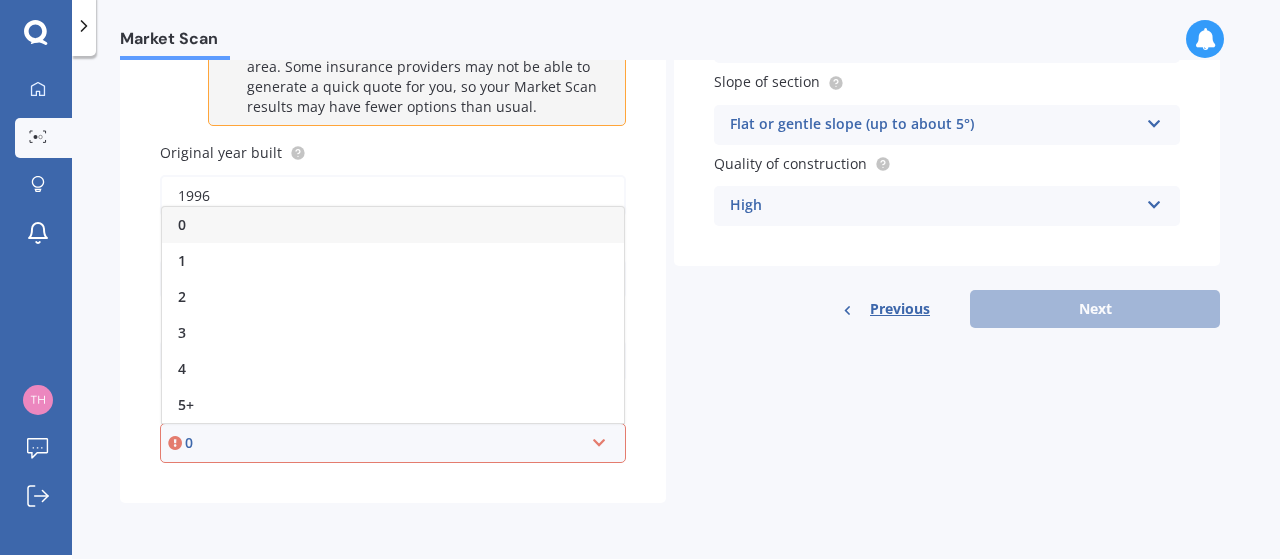 click at bounding box center (599, 439) 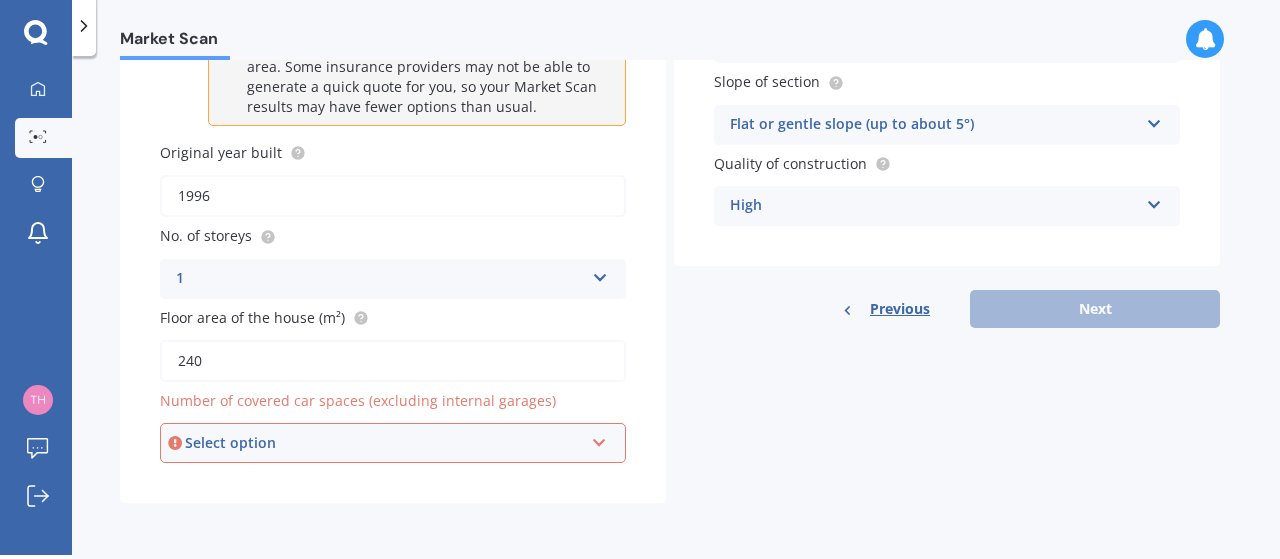 click at bounding box center (599, 439) 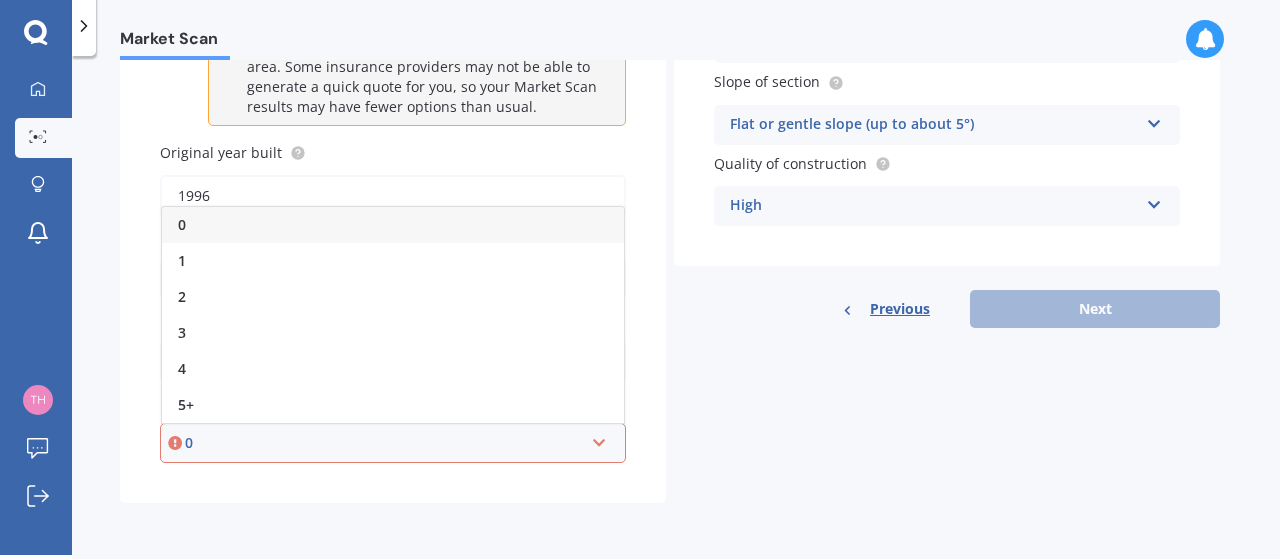 click on "0" at bounding box center [393, 225] 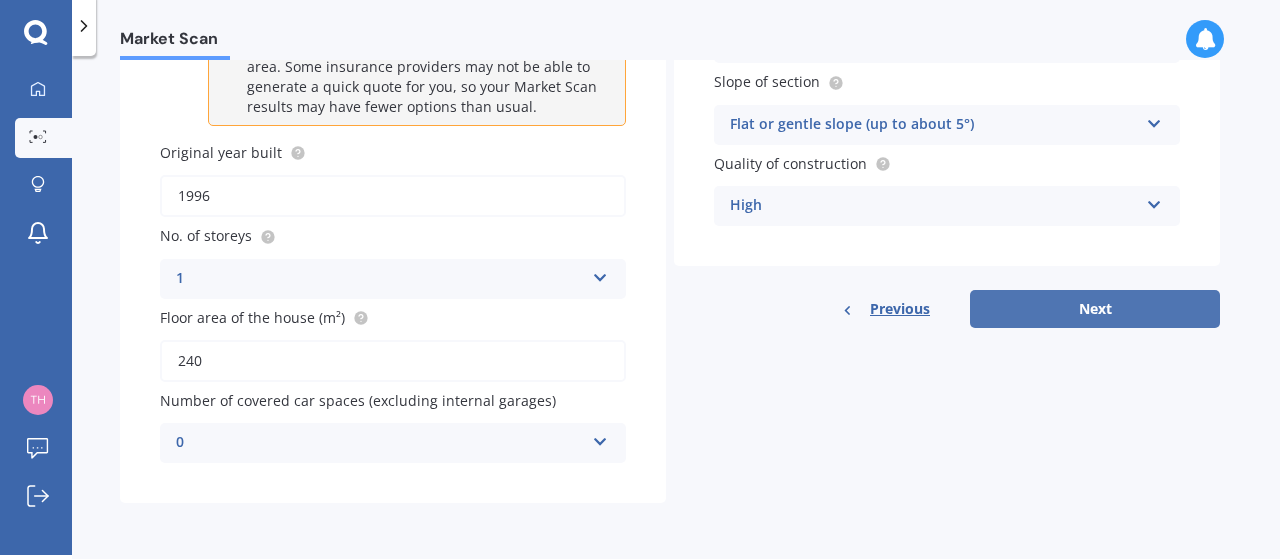 click on "Next" at bounding box center (1095, 309) 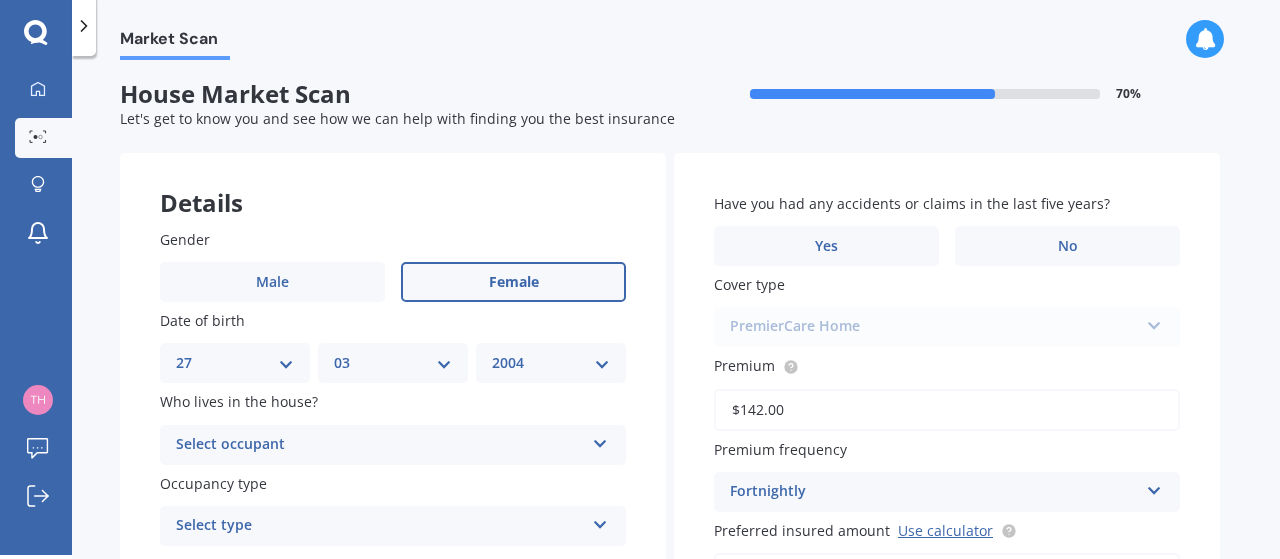 scroll, scrollTop: 0, scrollLeft: 0, axis: both 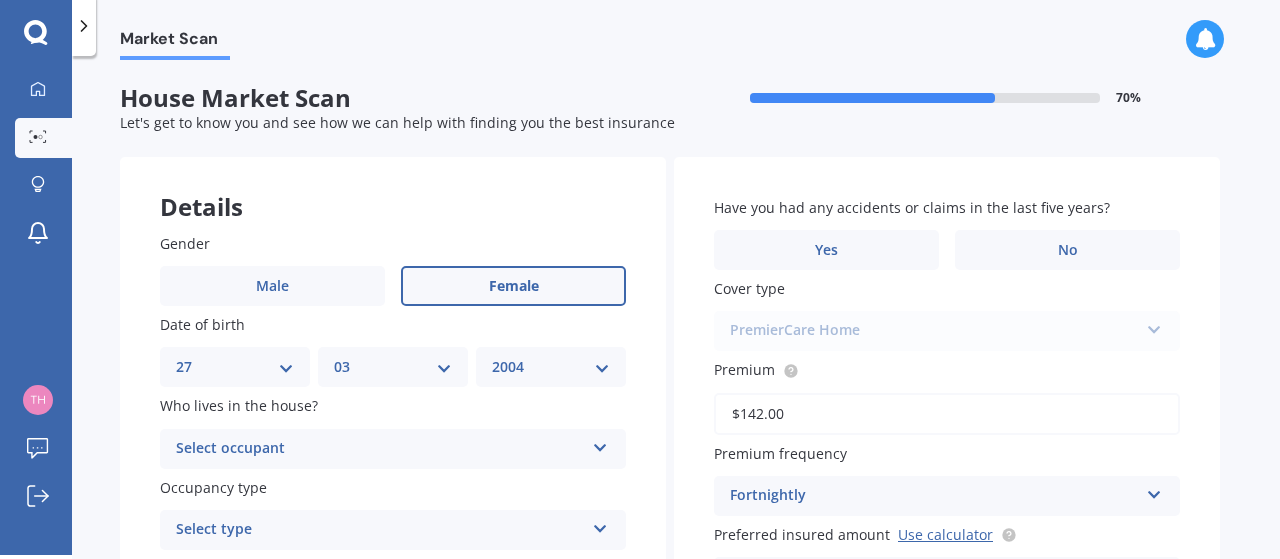 click on "DD 01 02 03 04 05 06 07 08 09 10 11 12 13 14 15 16 17 18 19 20 21 22 23 24 25 26 27 28 29 30 31" at bounding box center (235, 367) 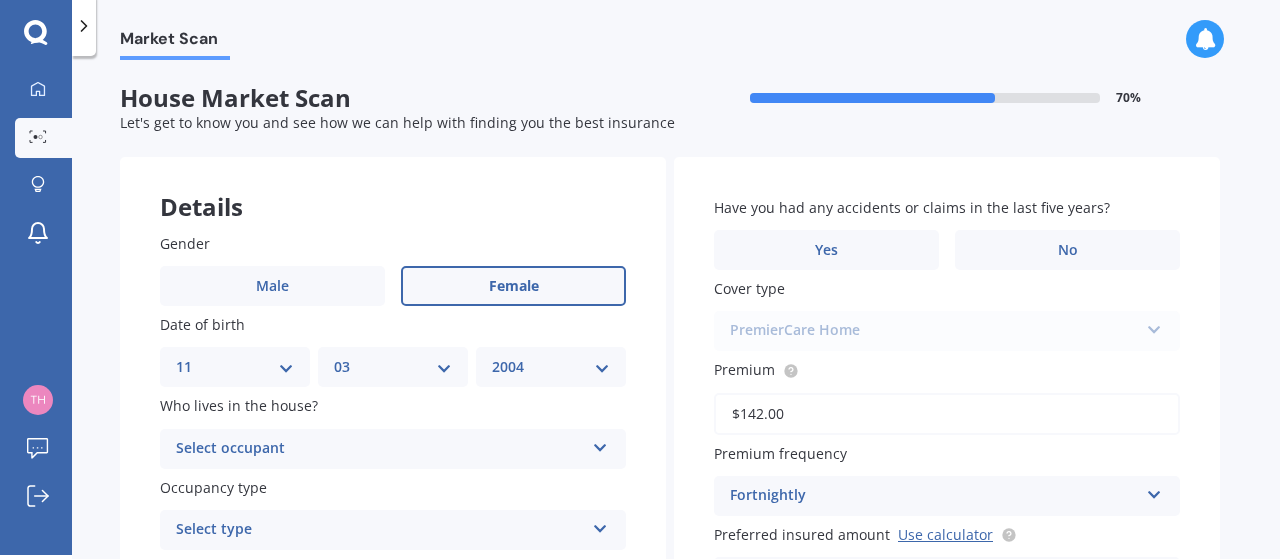 click on "DD 01 02 03 04 05 06 07 08 09 10 11 12 13 14 15 16 17 18 19 20 21 22 23 24 25 26 27 28 29 30 31" at bounding box center [235, 367] 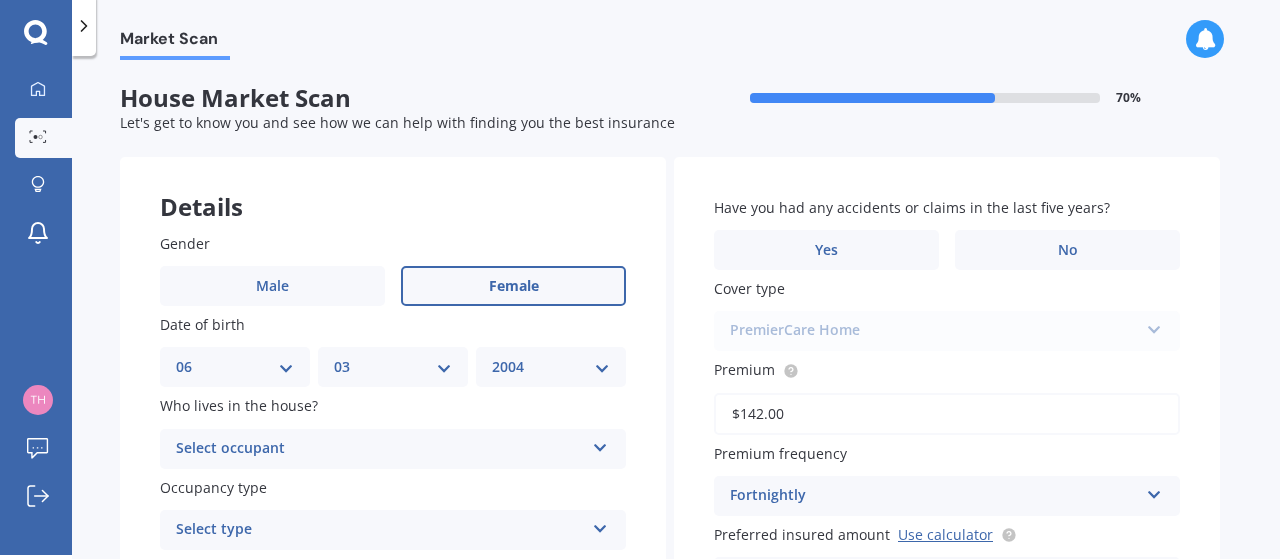 click on "DD 01 02 03 04 05 06 07 08 09 10 11 12 13 14 15 16 17 18 19 20 21 22 23 24 25 26 27 28 29 30 31" at bounding box center [235, 367] 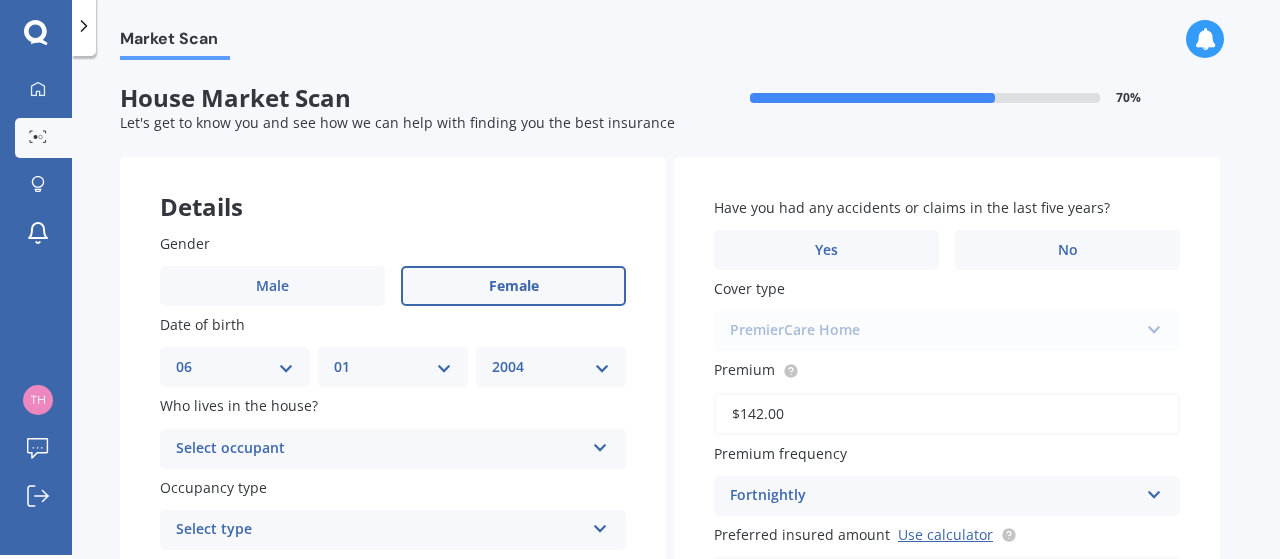 click on "MM 01 02 03 04 05 06 07 08 09 10 11 12" at bounding box center (393, 367) 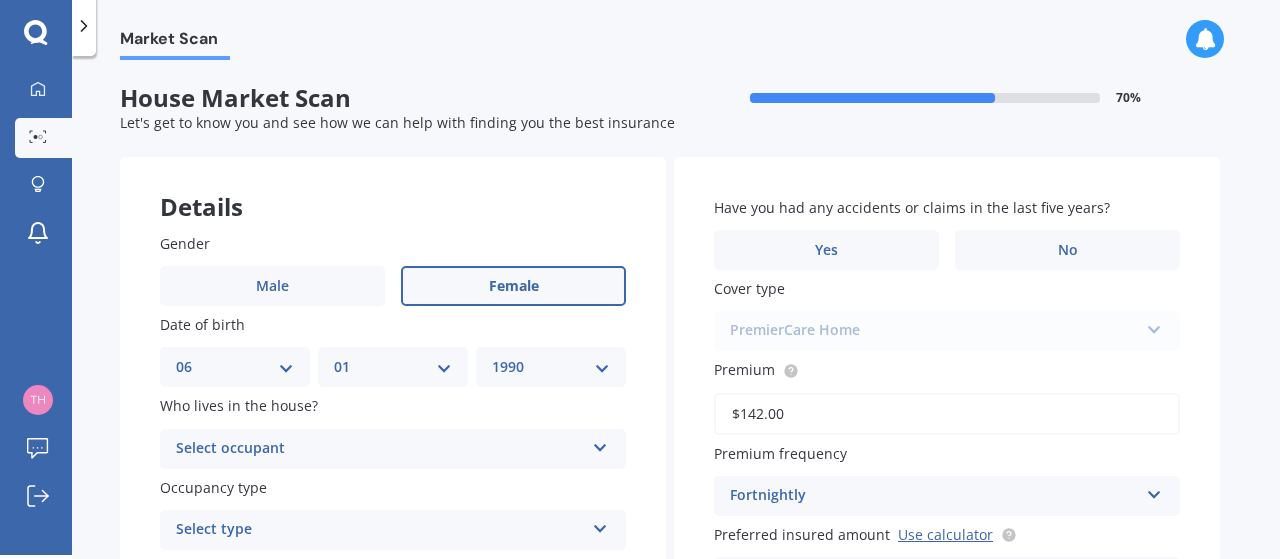 click on "YYYY 2009 2008 2007 2006 2005 2004 2003 2002 2001 2000 1999 1998 1997 1996 1995 1994 1993 1992 1991 1990 1989 1988 1987 1986 1985 1984 1983 1982 1981 1980 1979 1978 1977 1976 1975 1974 1973 1972 1971 1970 1969 1968 1967 1966 1965 1964 1963 1962 1961 1960 1959 1958 1957 1956 1955 1954 1953 1952 1951 1950 1949 1948 1947 1946 1945 1944 1943 1942 1941 1940 1939 1938 1937 1936 1935 1934 1933 1932 1931 1930 1929 1928 1927 1926 1925 1924 1923 1922 1921 1920 1919 1918 1917 1916 1915 1914 1913 1912 1911 1910" at bounding box center (551, 367) 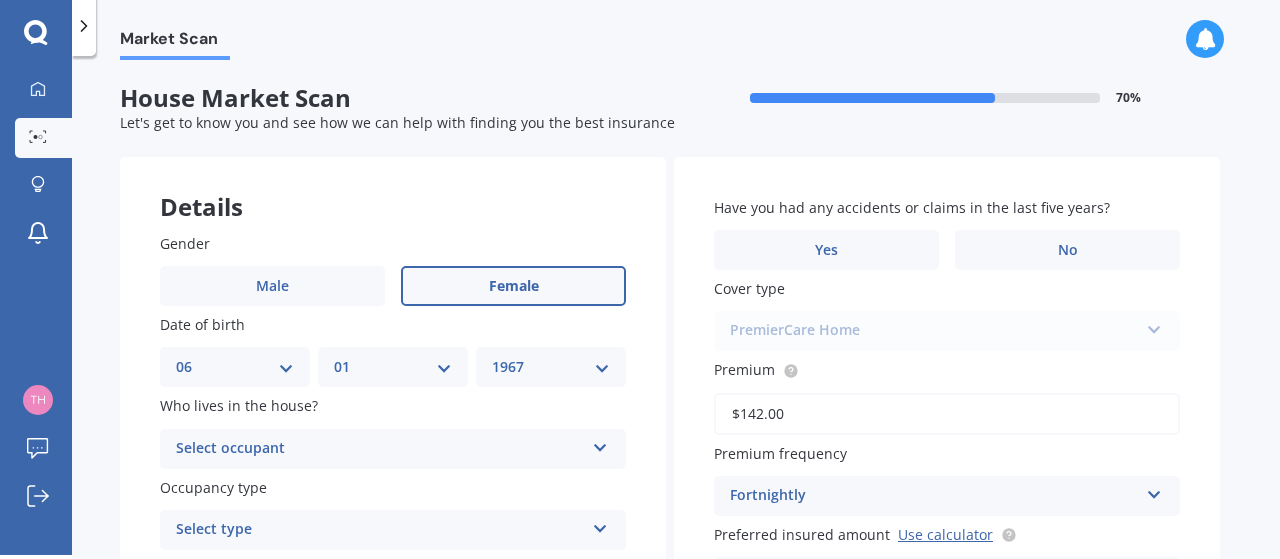 click on "YYYY 2009 2008 2007 2006 2005 2004 2003 2002 2001 2000 1999 1998 1997 1996 1995 1994 1993 1992 1991 1990 1989 1988 1987 1986 1985 1984 1983 1982 1981 1980 1979 1978 1977 1976 1975 1974 1973 1972 1971 1970 1969 1968 1967 1966 1965 1964 1963 1962 1961 1960 1959 1958 1957 1956 1955 1954 1953 1952 1951 1950 1949 1948 1947 1946 1945 1944 1943 1942 1941 1940 1939 1938 1937 1936 1935 1934 1933 1932 1931 1930 1929 1928 1927 1926 1925 1924 1923 1922 1921 1920 1919 1918 1917 1916 1915 1914 1913 1912 1911 1910" at bounding box center [551, 367] 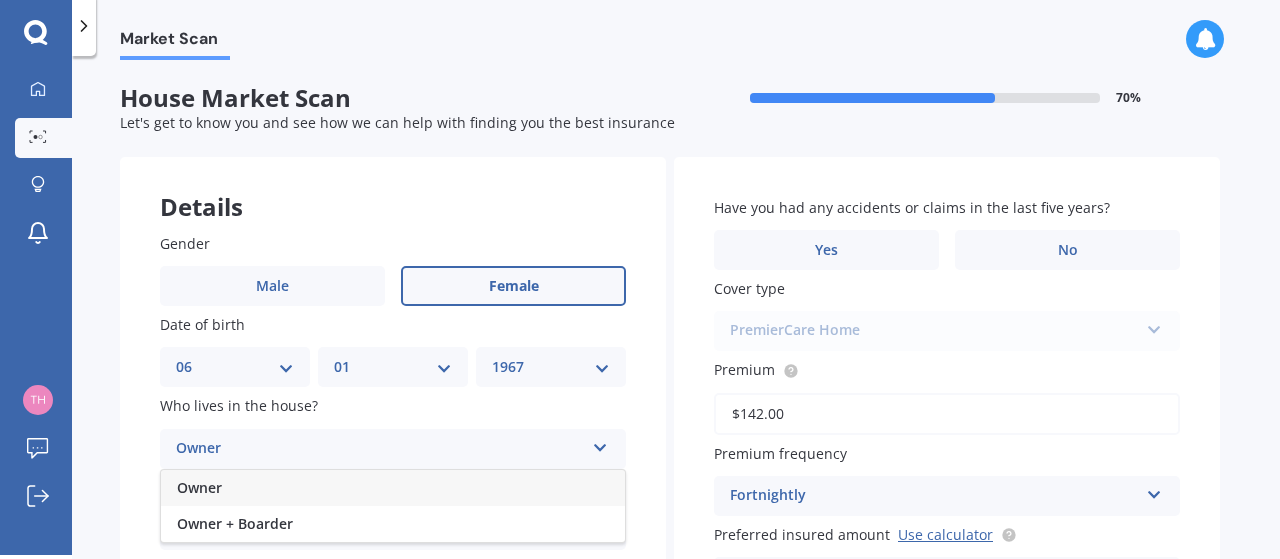 click on "Owner" at bounding box center [393, 488] 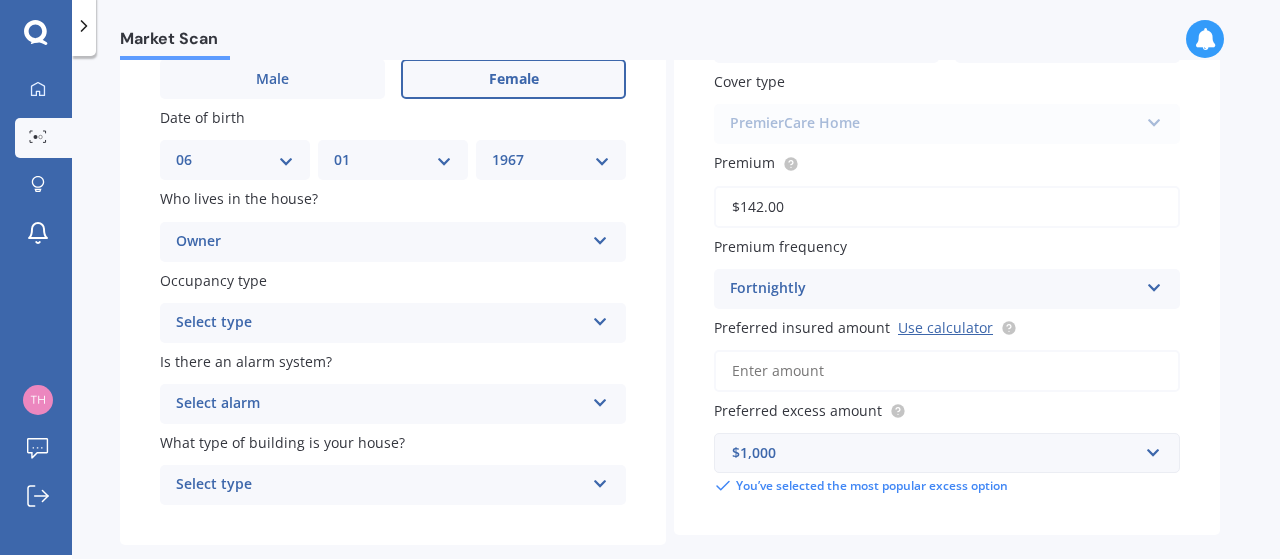 scroll, scrollTop: 233, scrollLeft: 0, axis: vertical 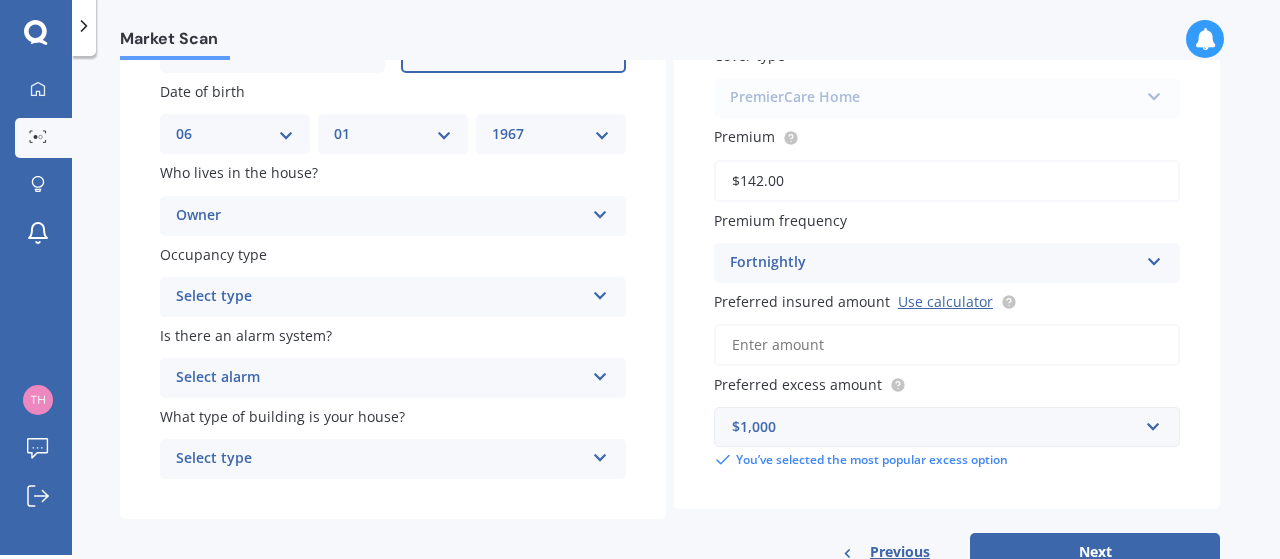 click at bounding box center [600, 292] 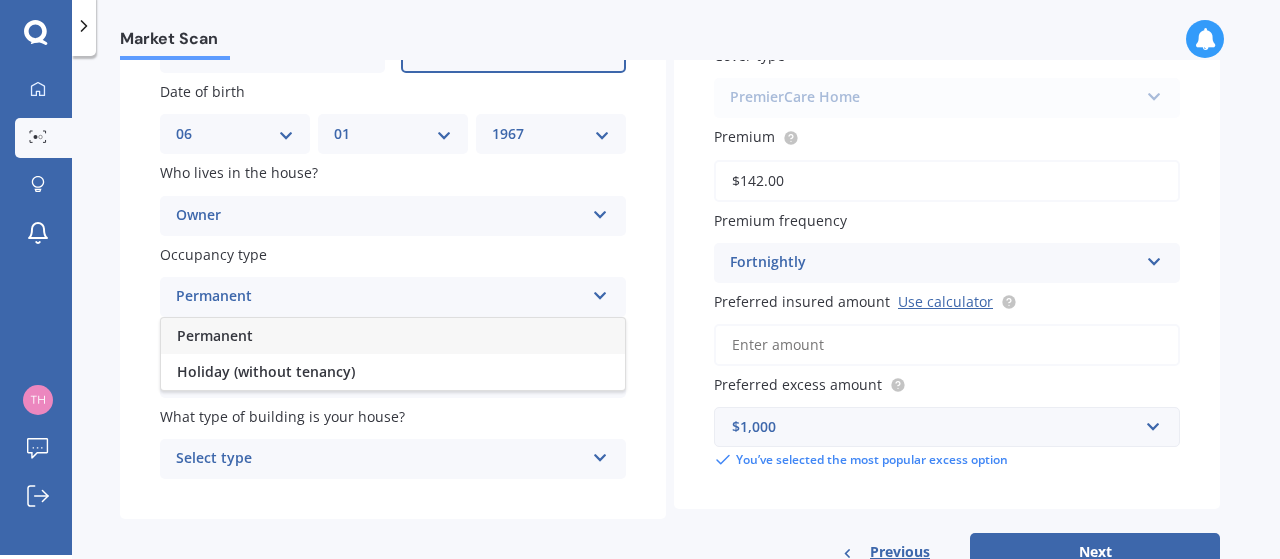 click on "Permanent" at bounding box center [393, 336] 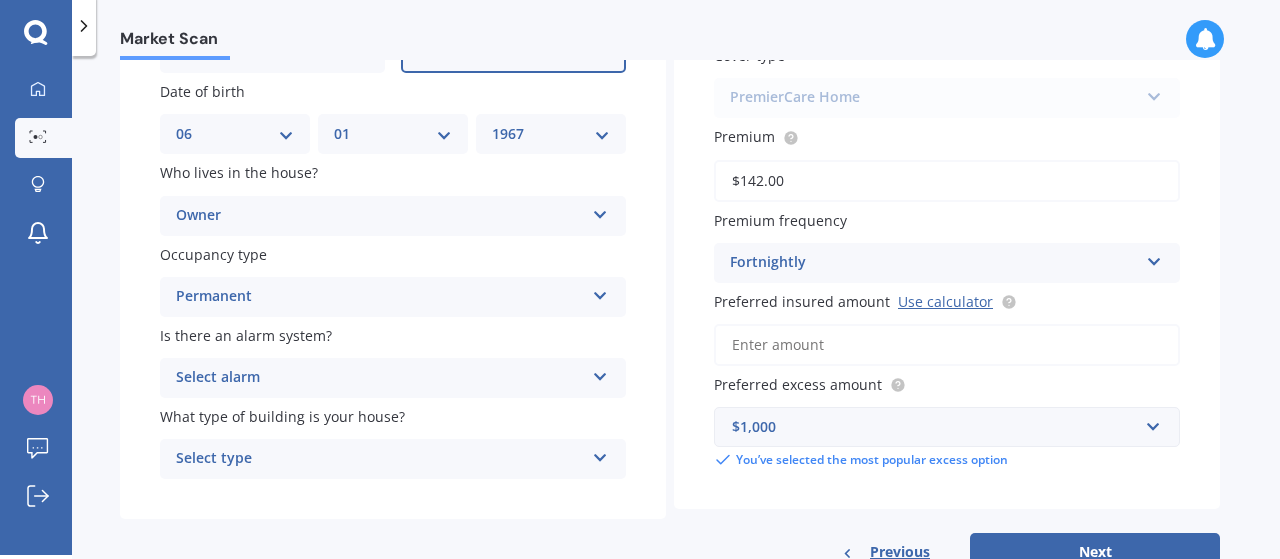 click at bounding box center (600, 373) 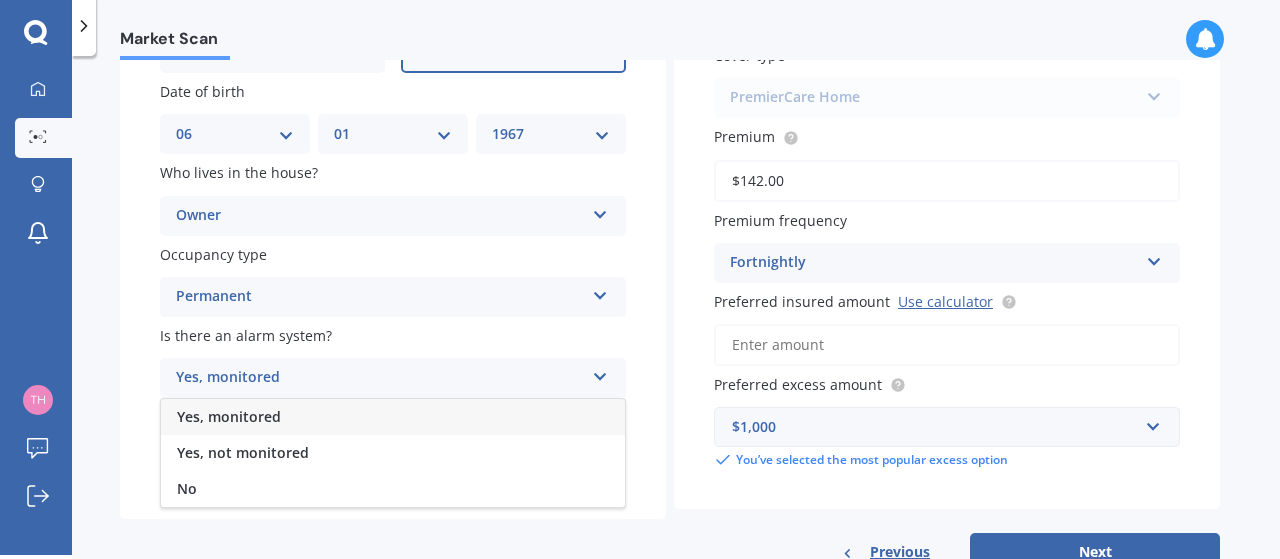 click on "Yes, monitored" at bounding box center [393, 417] 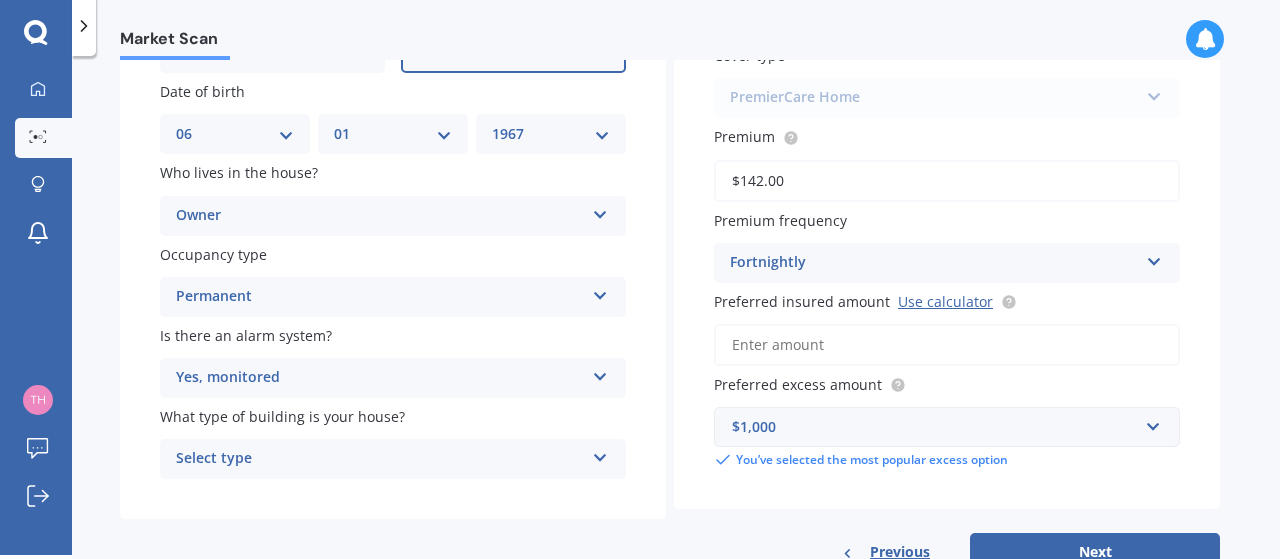 click at bounding box center (600, 454) 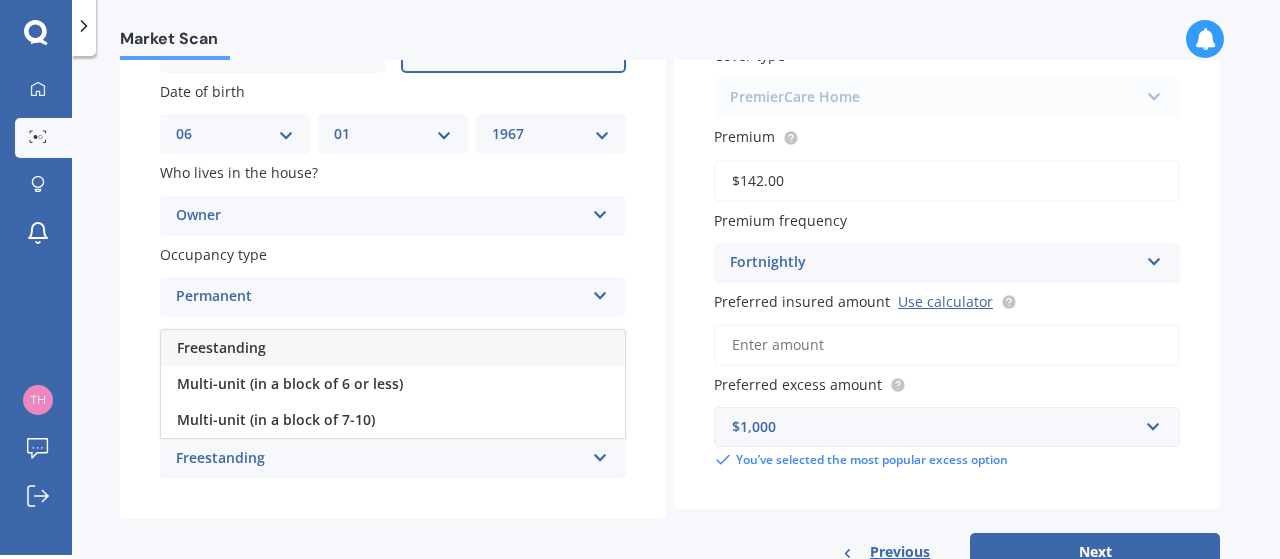 click at bounding box center (600, 454) 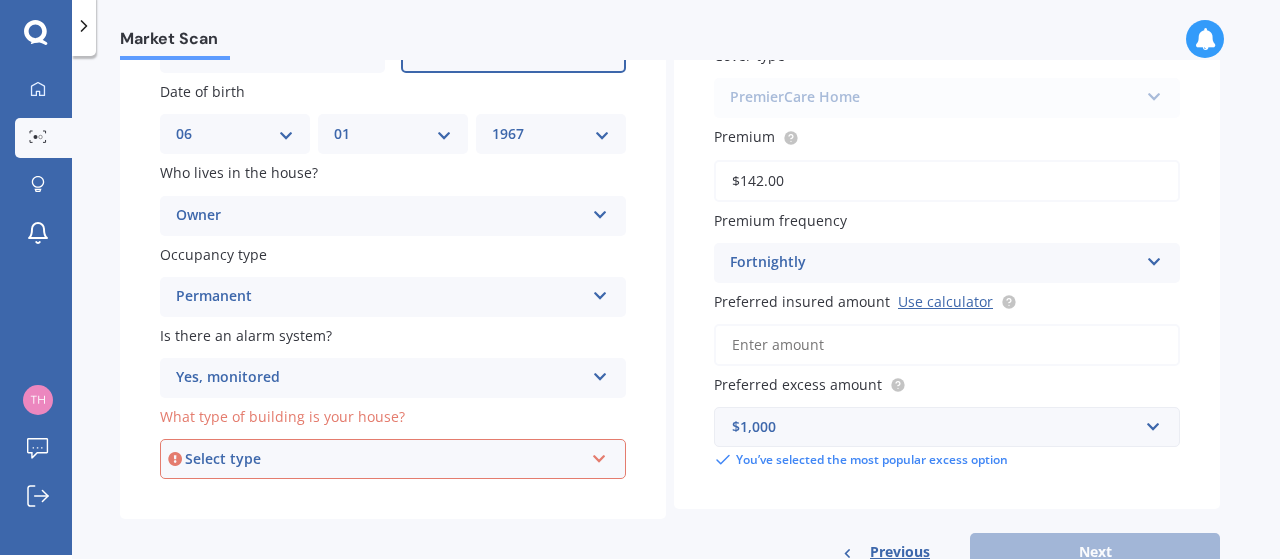 click at bounding box center [599, 455] 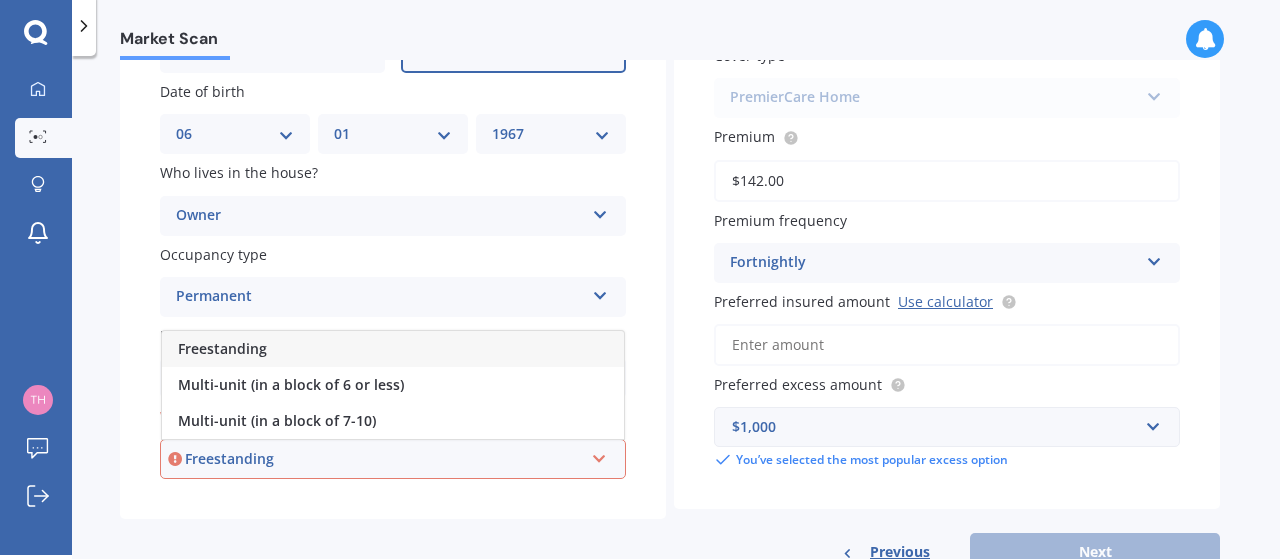 click on "Freestanding" at bounding box center (393, 349) 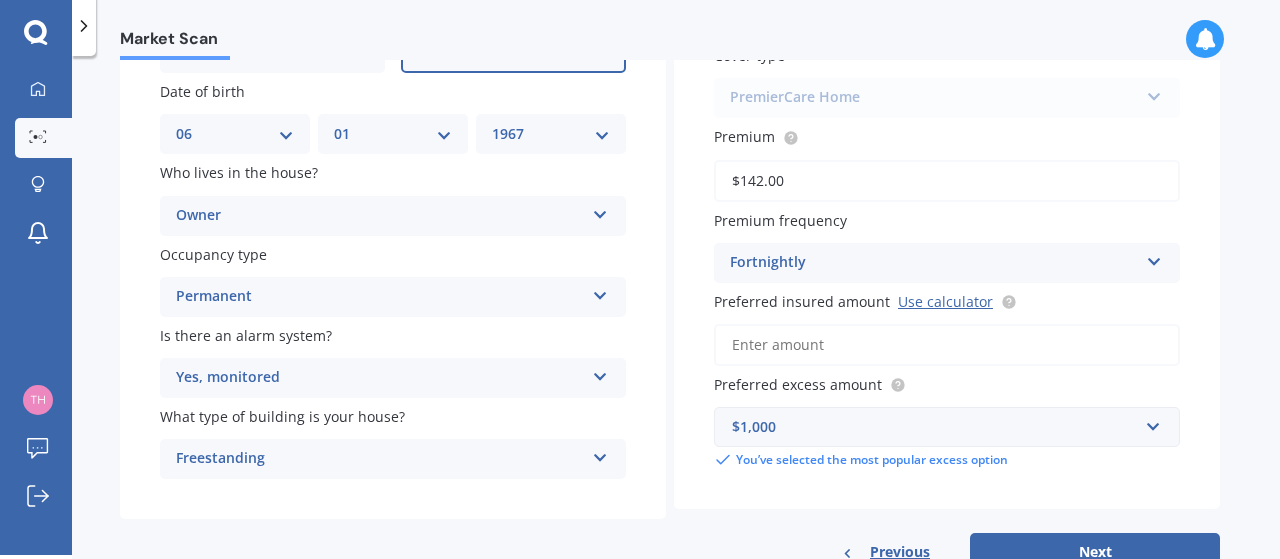 scroll, scrollTop: 302, scrollLeft: 0, axis: vertical 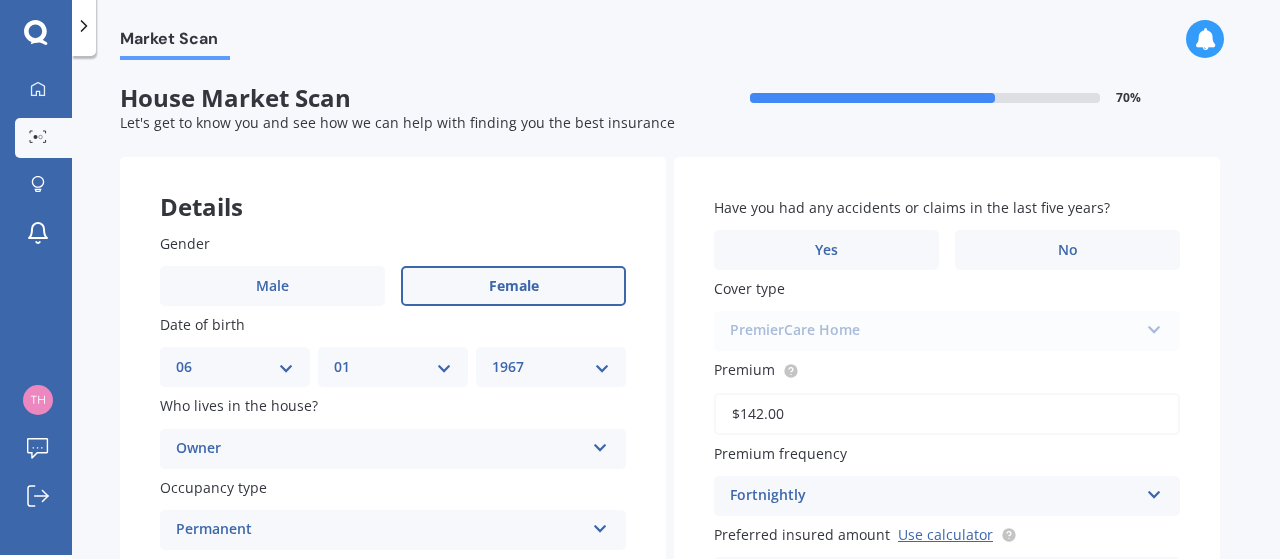 click on "Market Scan" at bounding box center [676, 28] 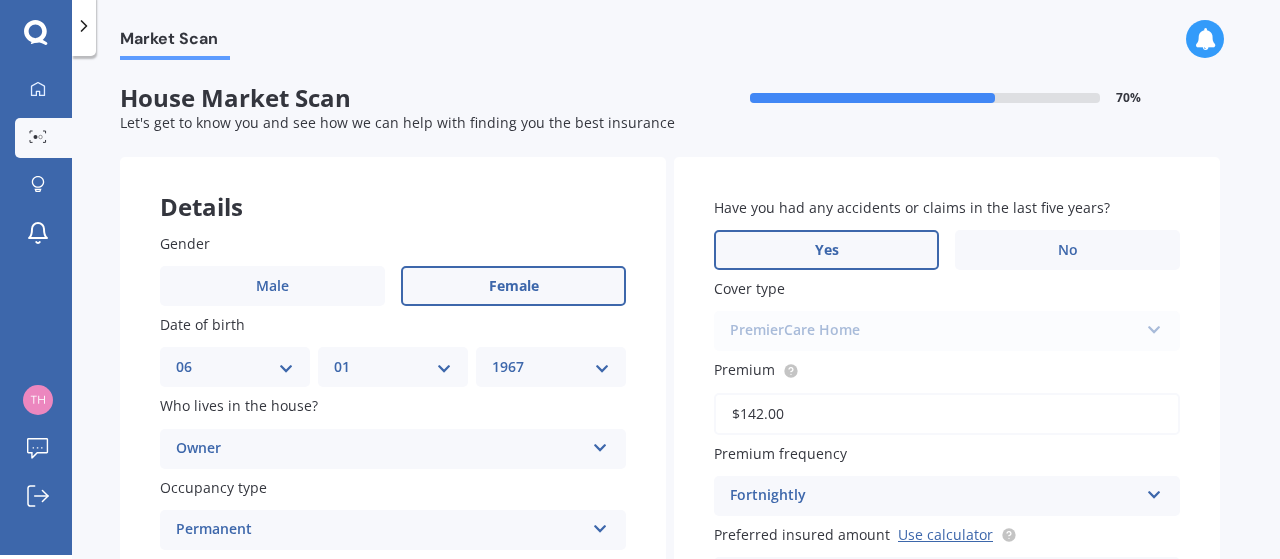 click on "Yes" at bounding box center (826, 250) 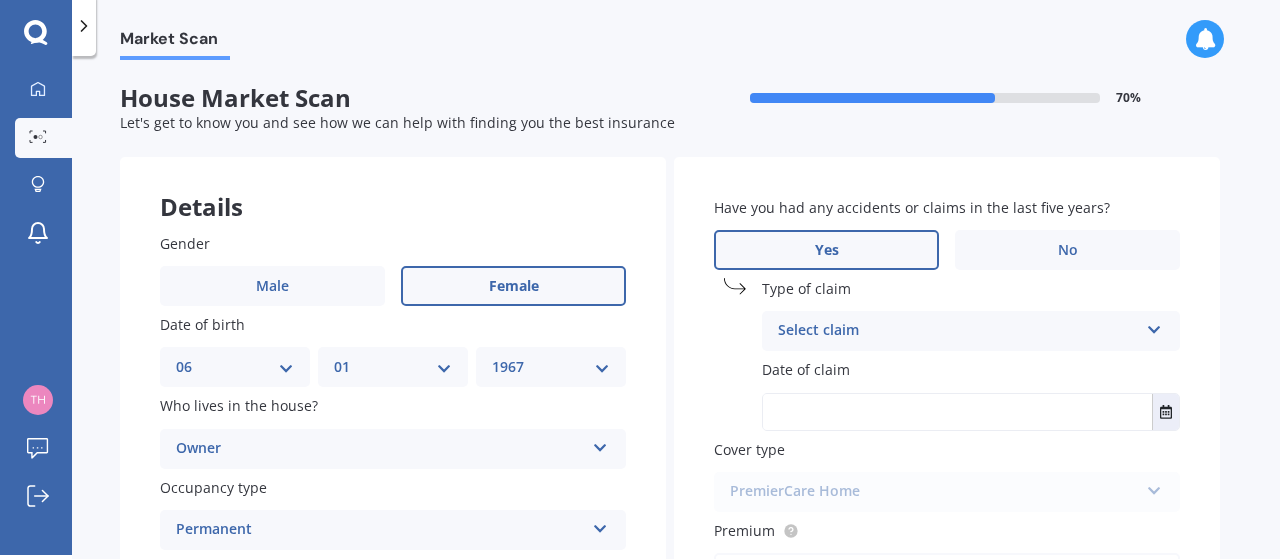 click at bounding box center (1154, 326) 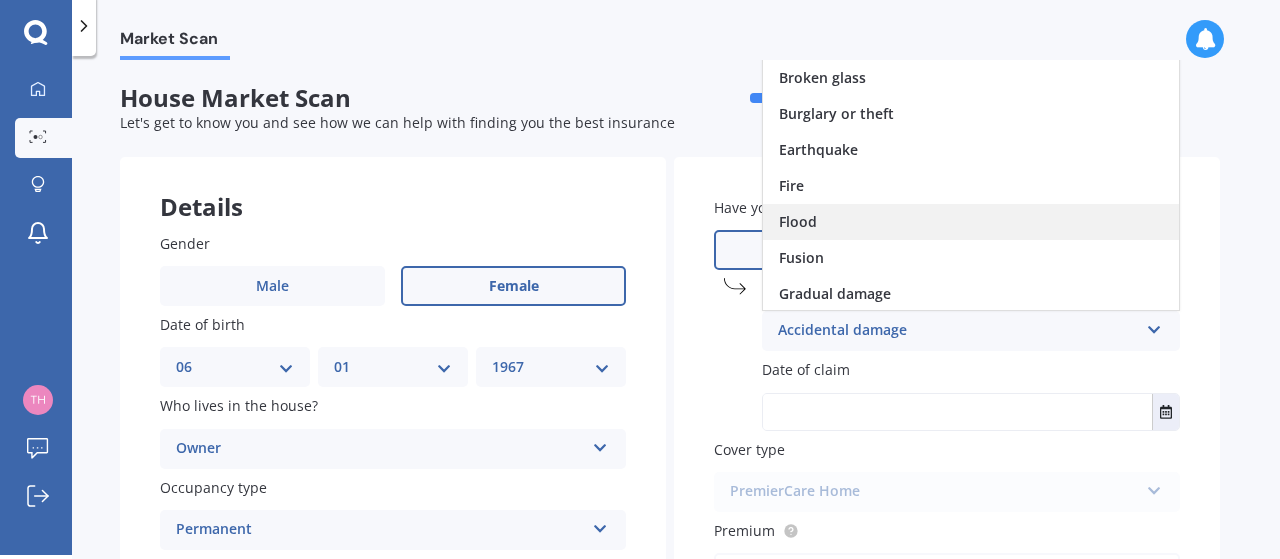 click on "Flood" at bounding box center [971, 222] 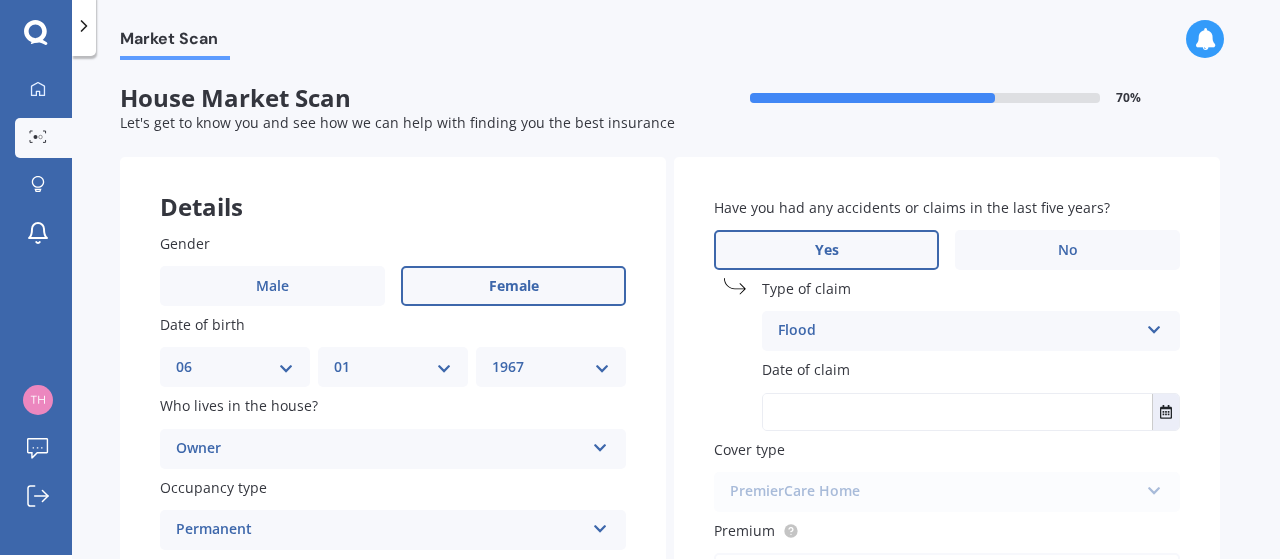 click at bounding box center (957, 412) 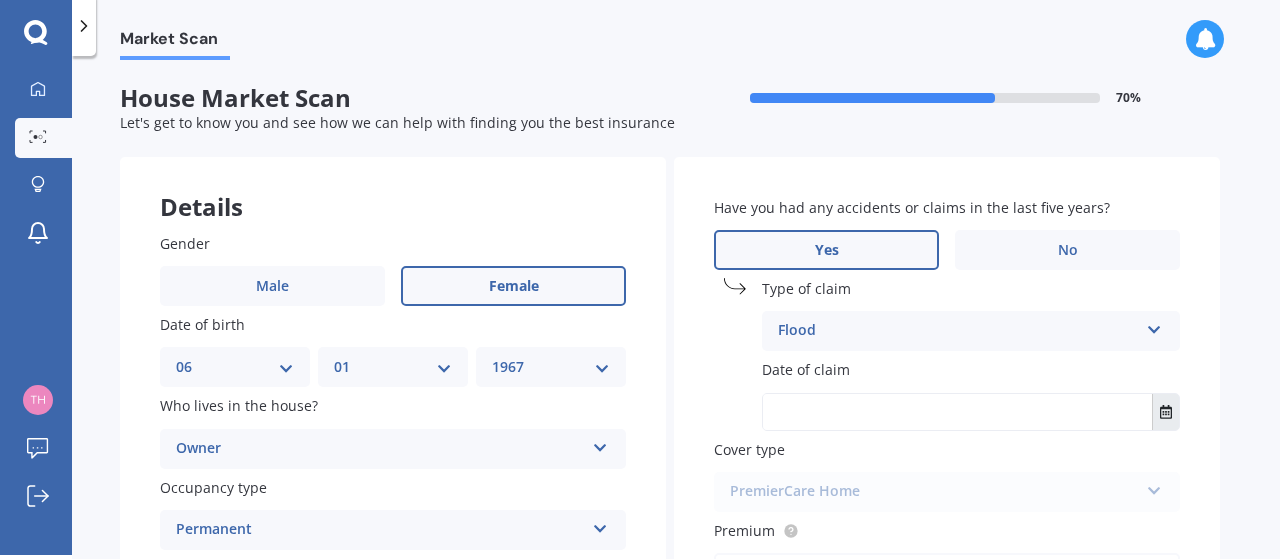 click 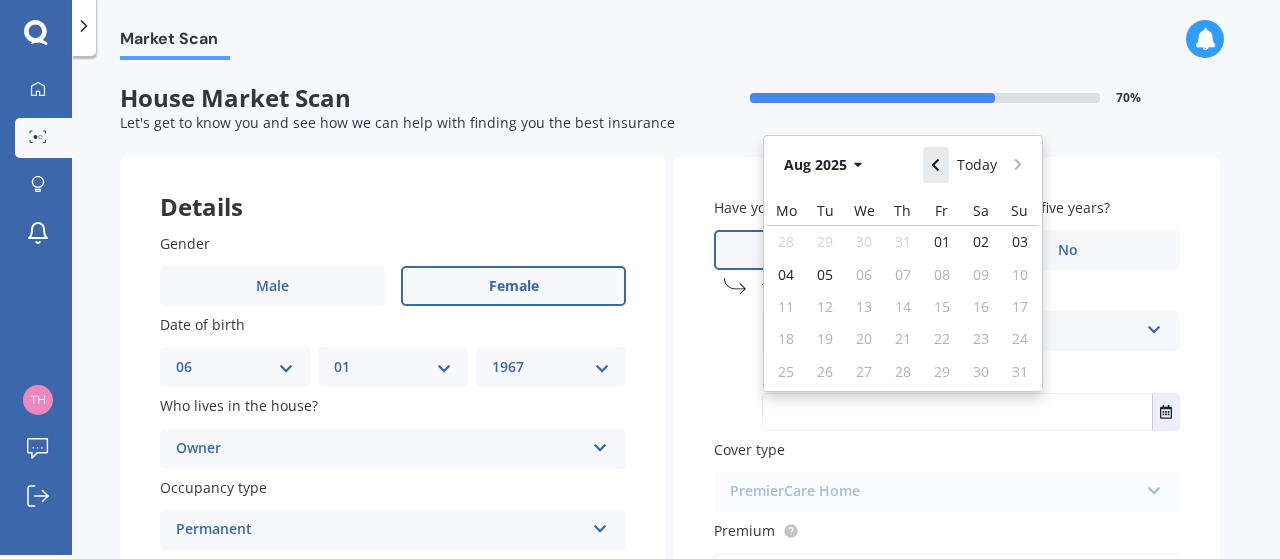 click 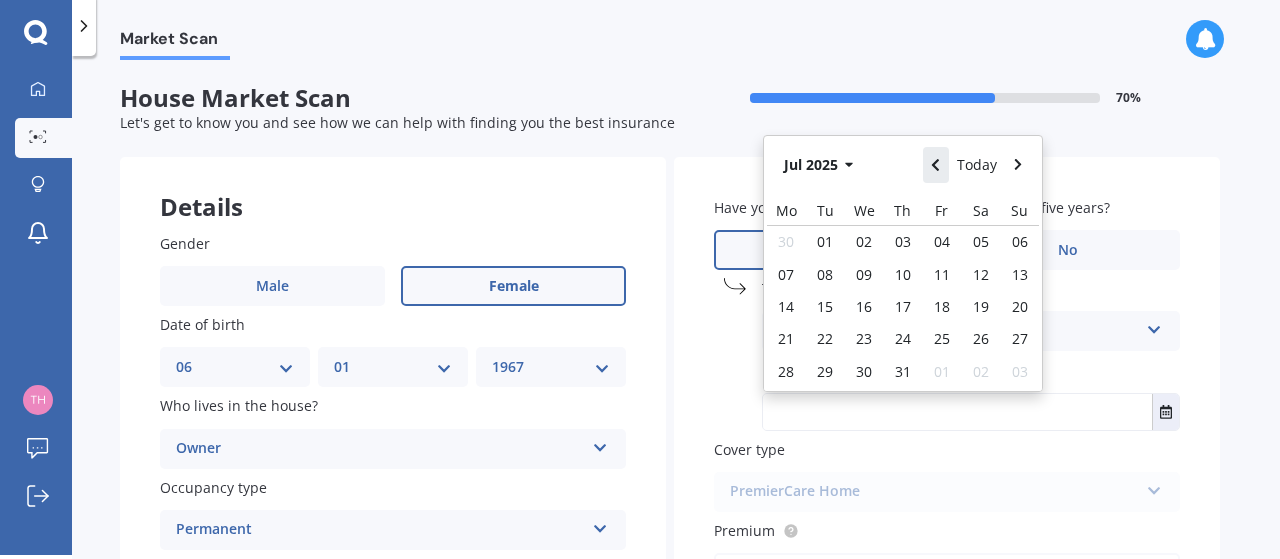 click 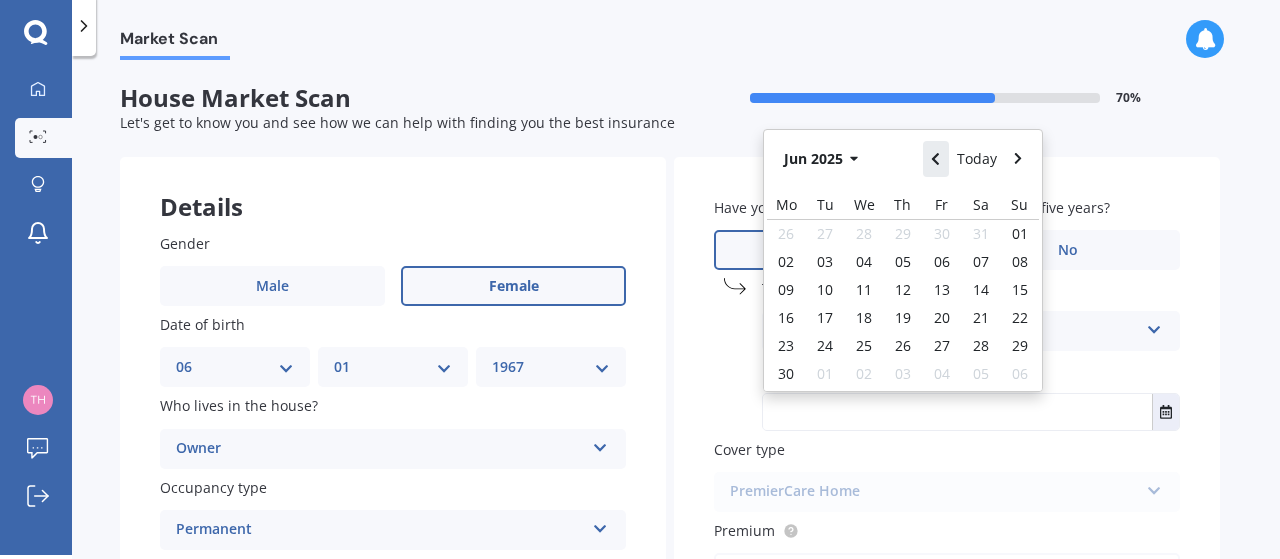 click 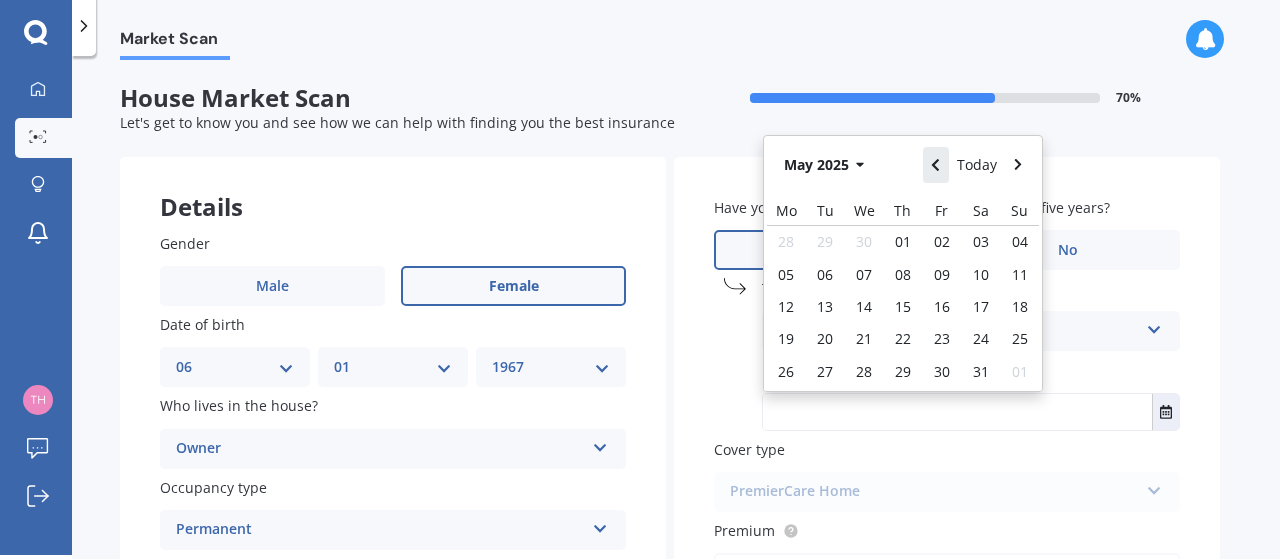click 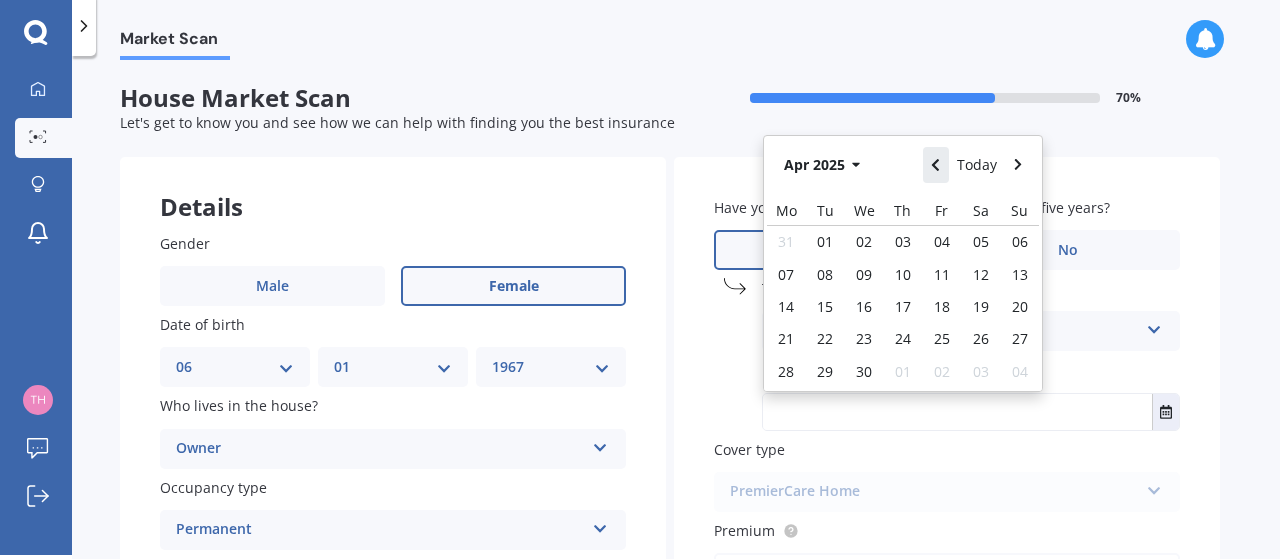 click 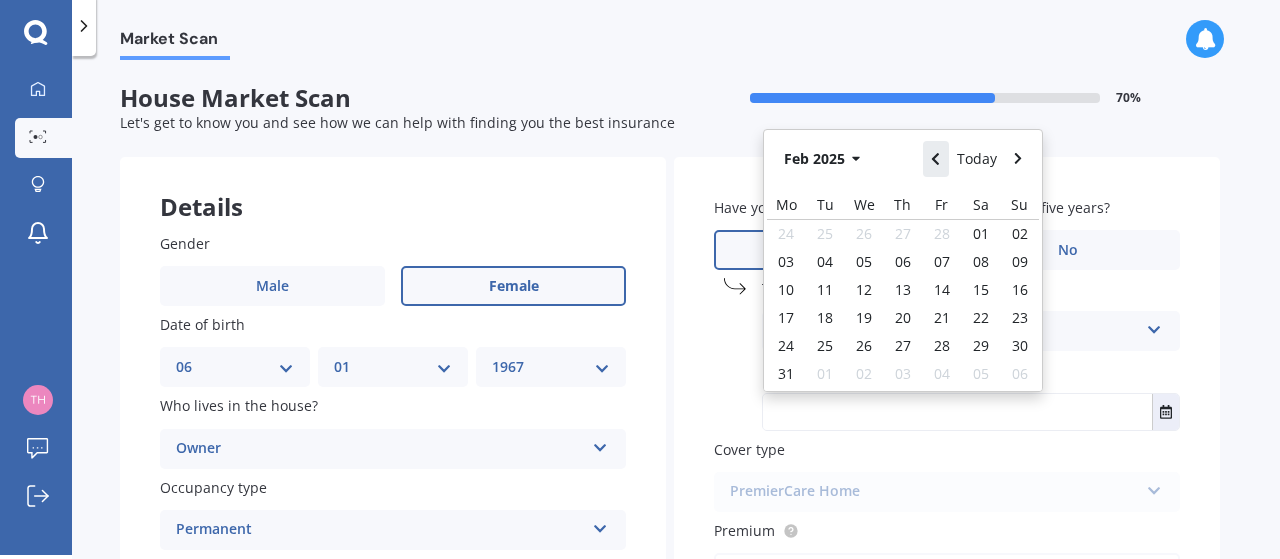 click 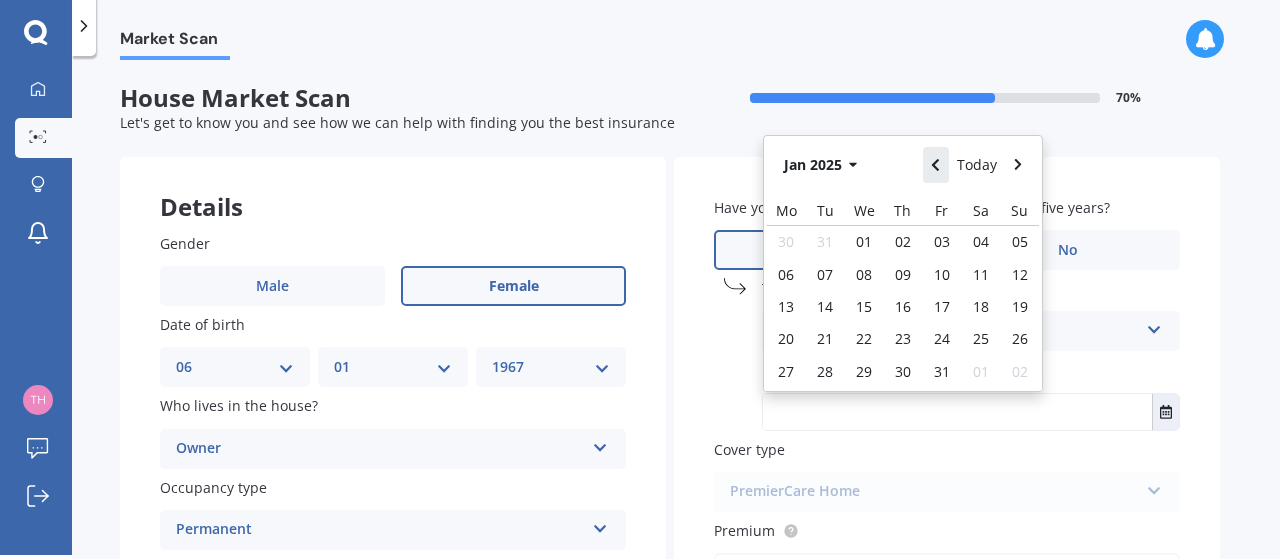 click 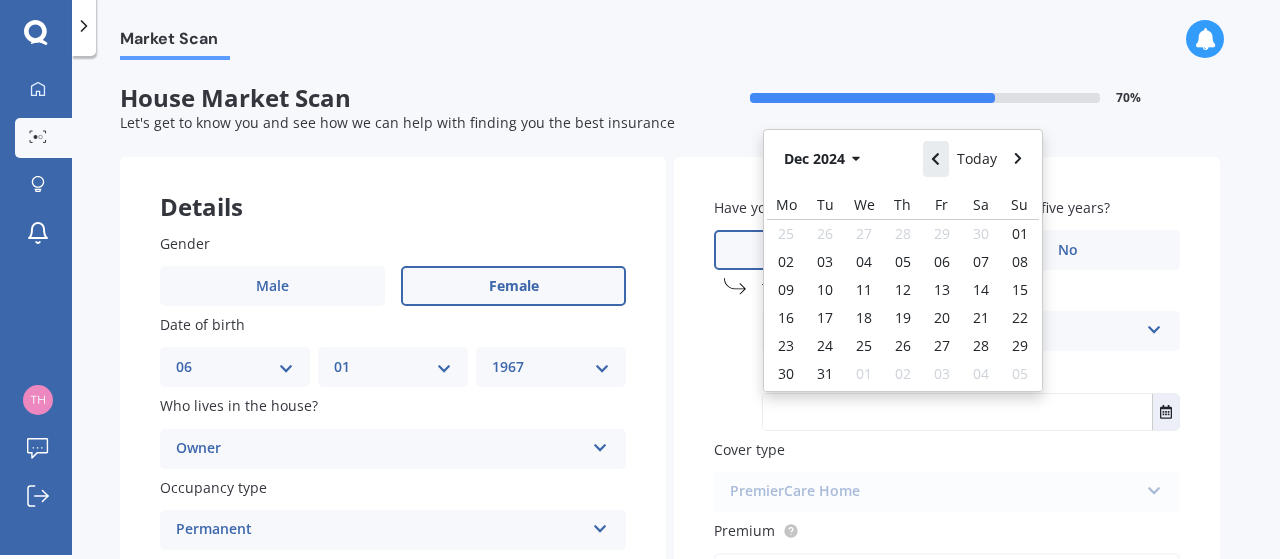 click 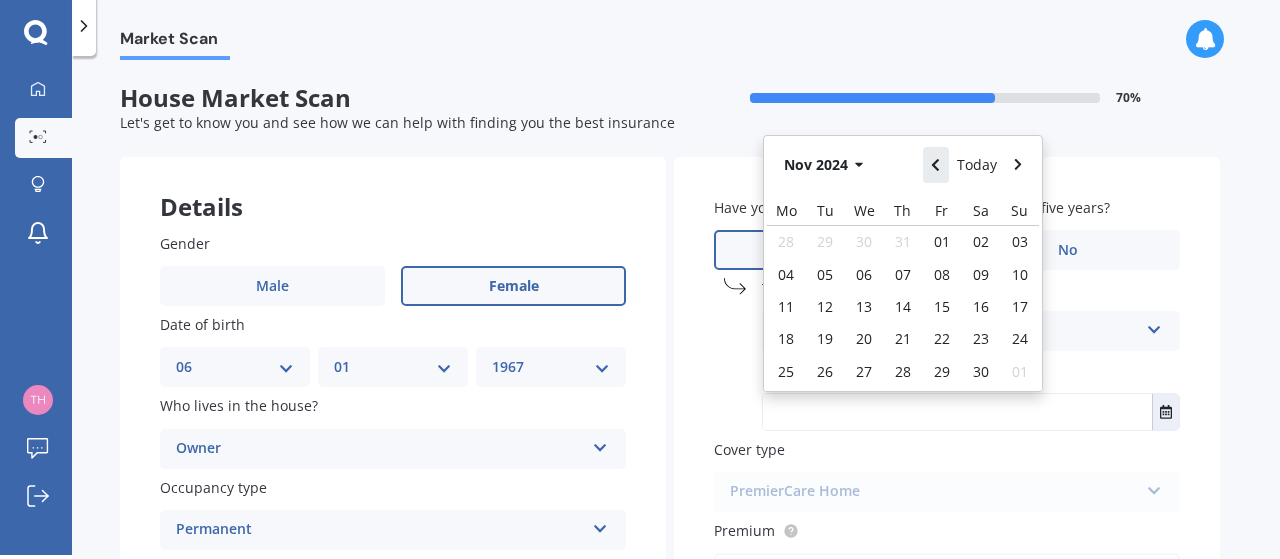 click 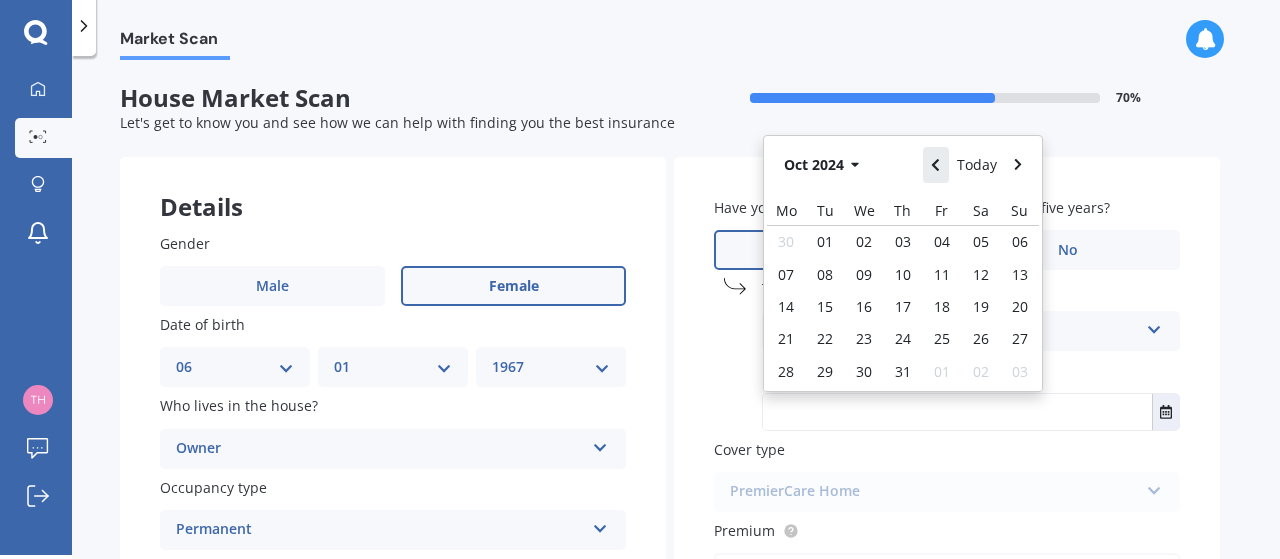 click 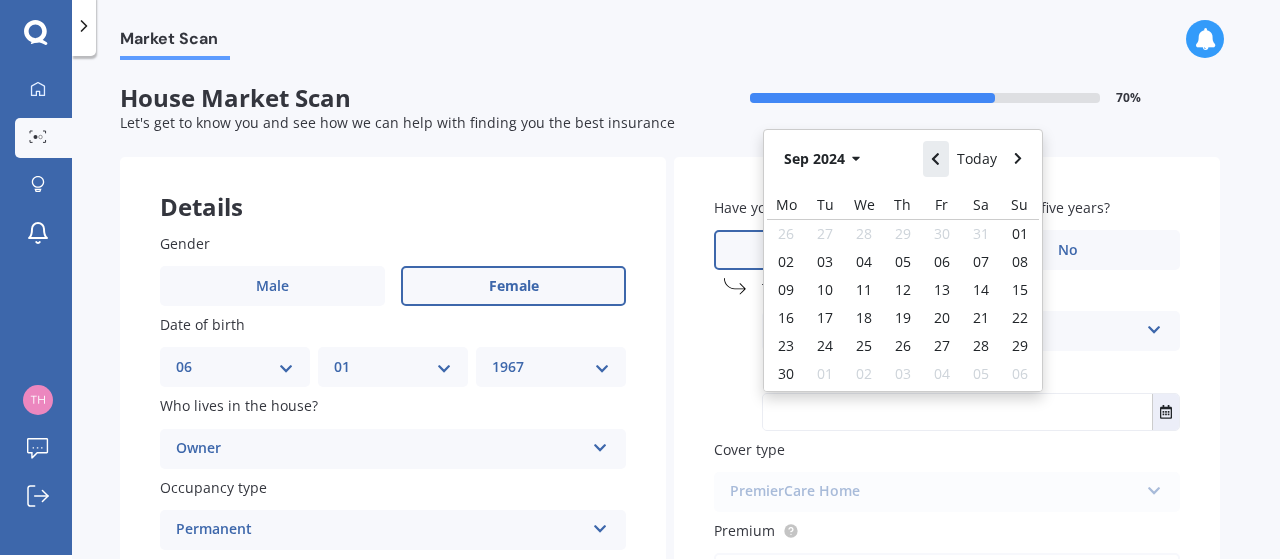 click 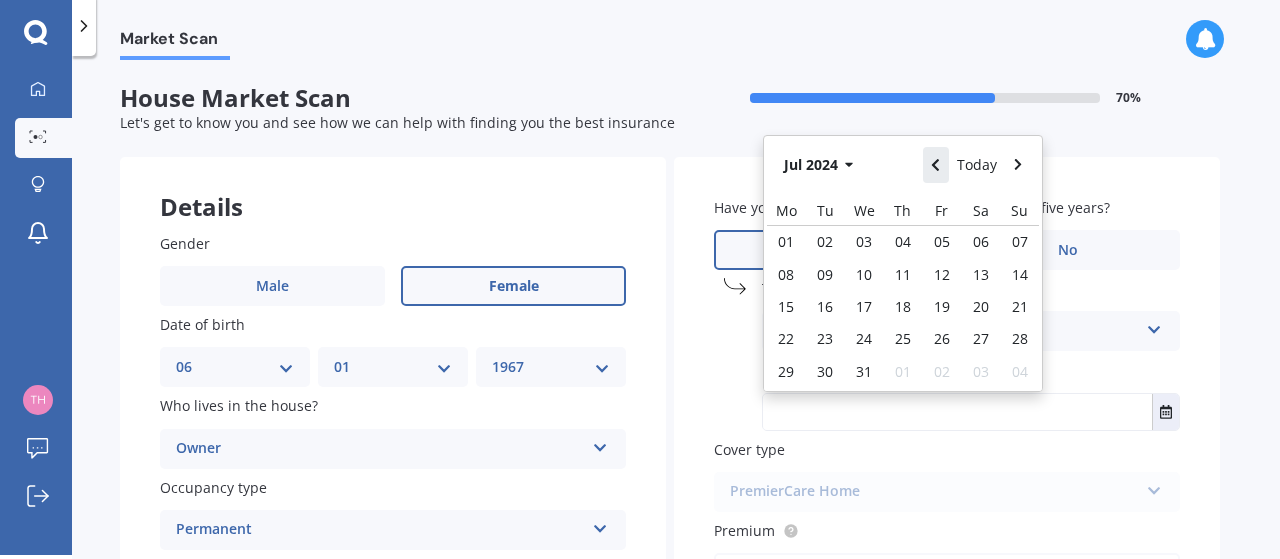 click 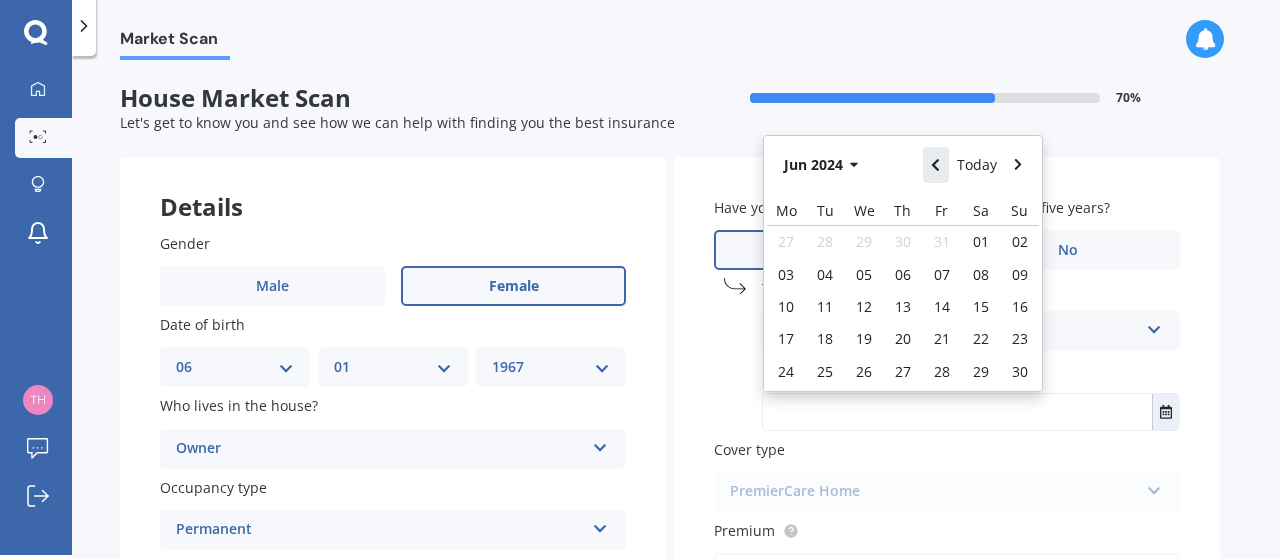 click 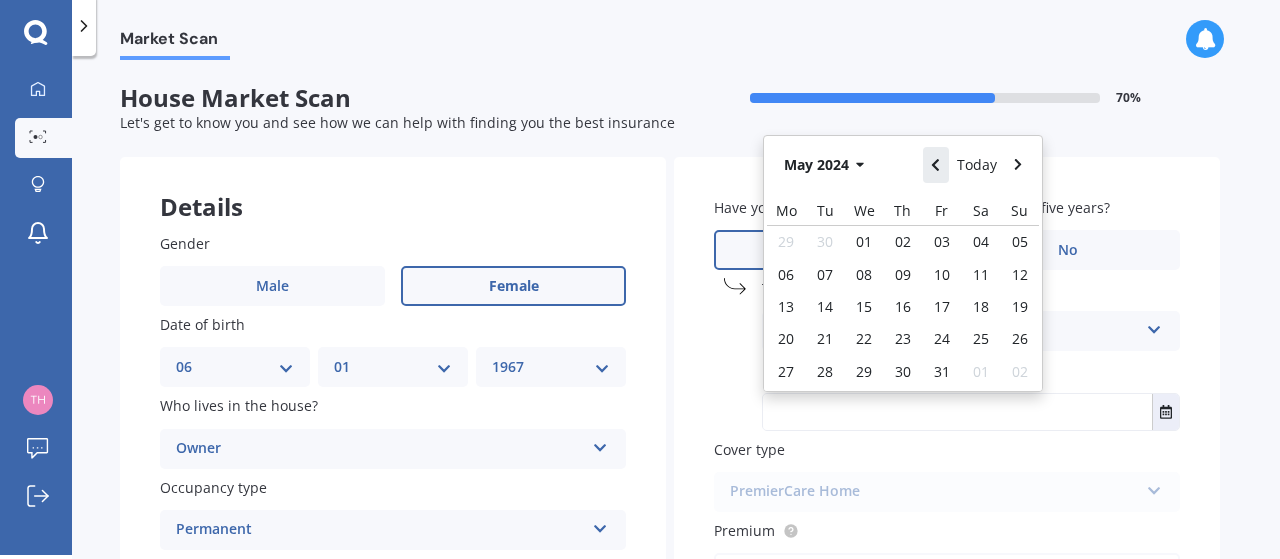 click 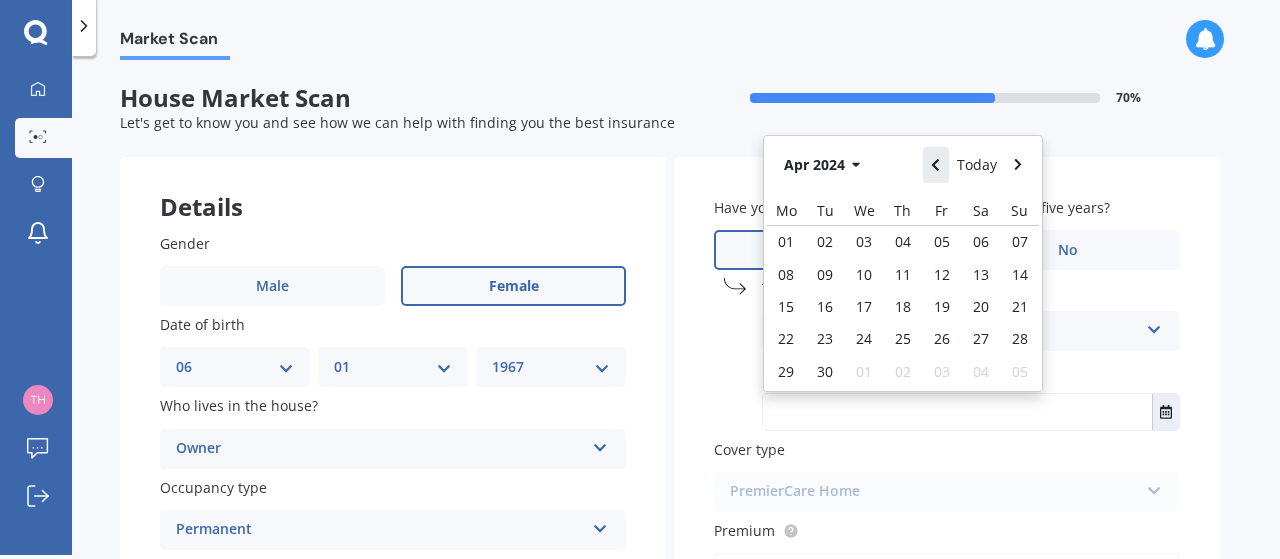 click 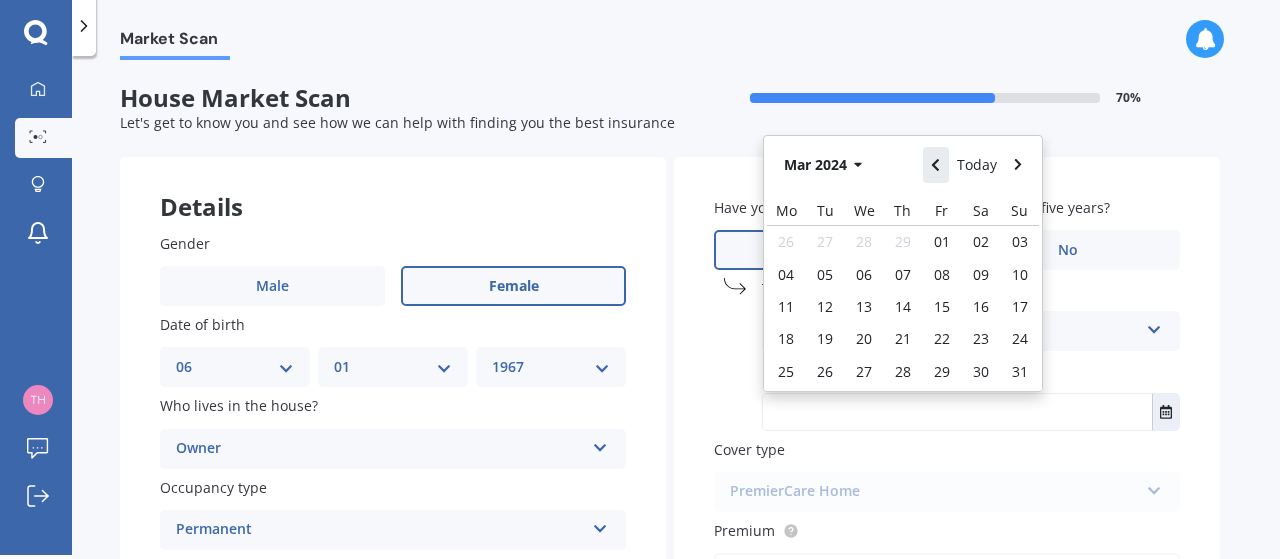click 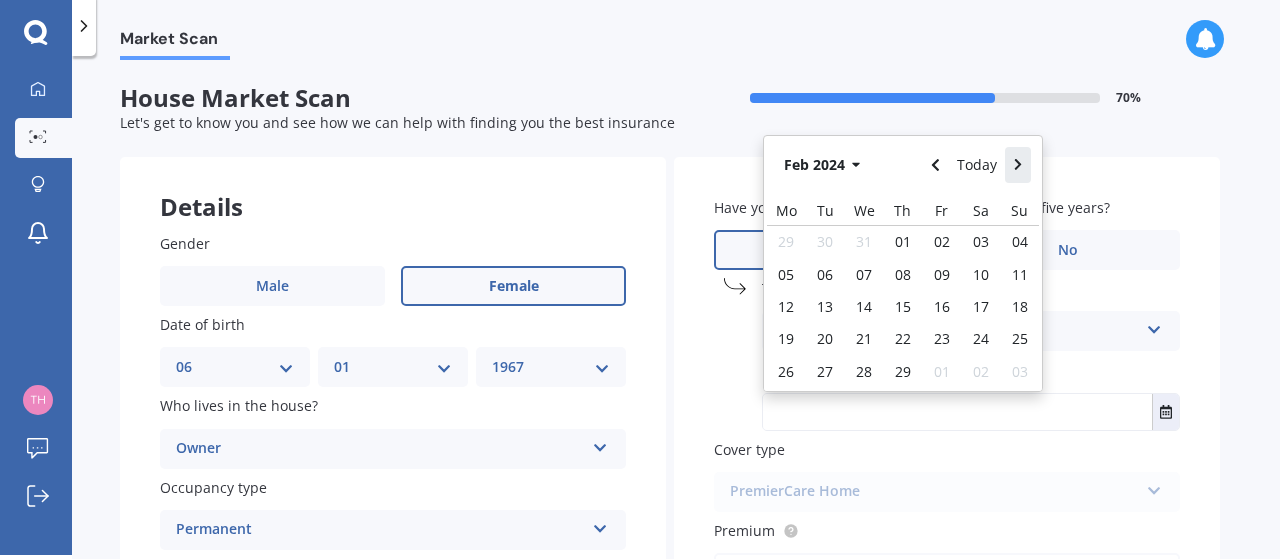 click 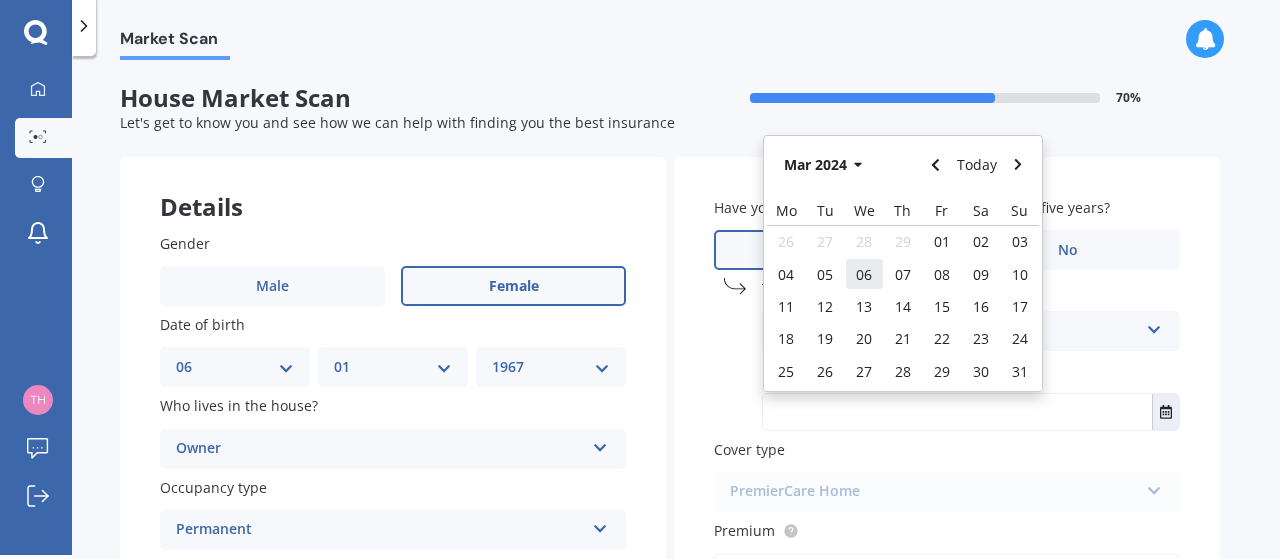 click on "06" at bounding box center (864, 274) 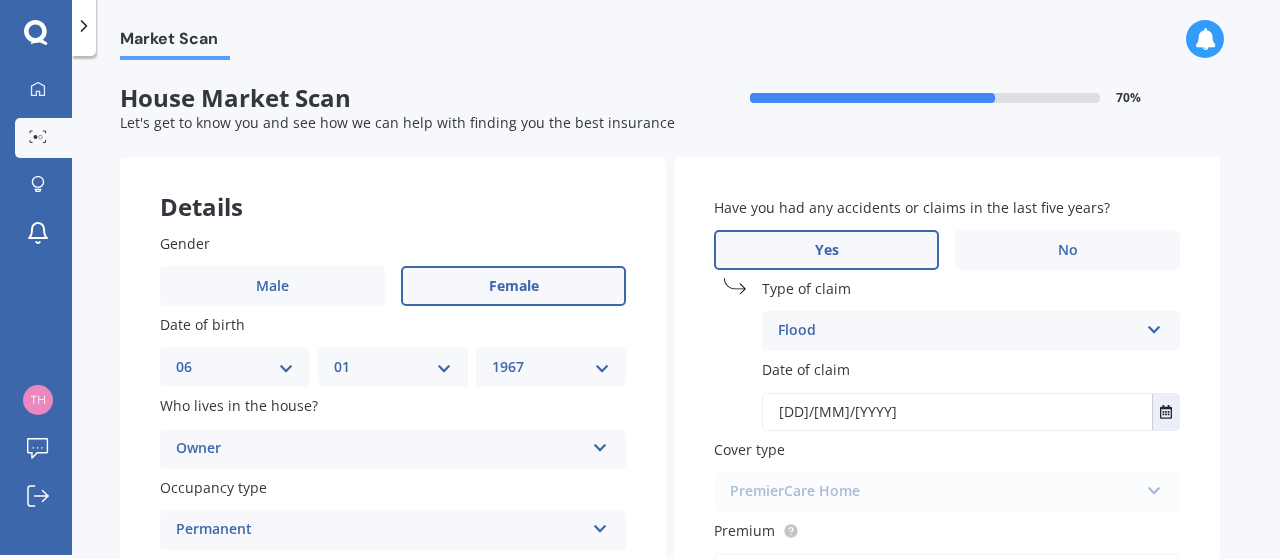 click on "PremierCare Home PremierCare Home" at bounding box center (947, 492) 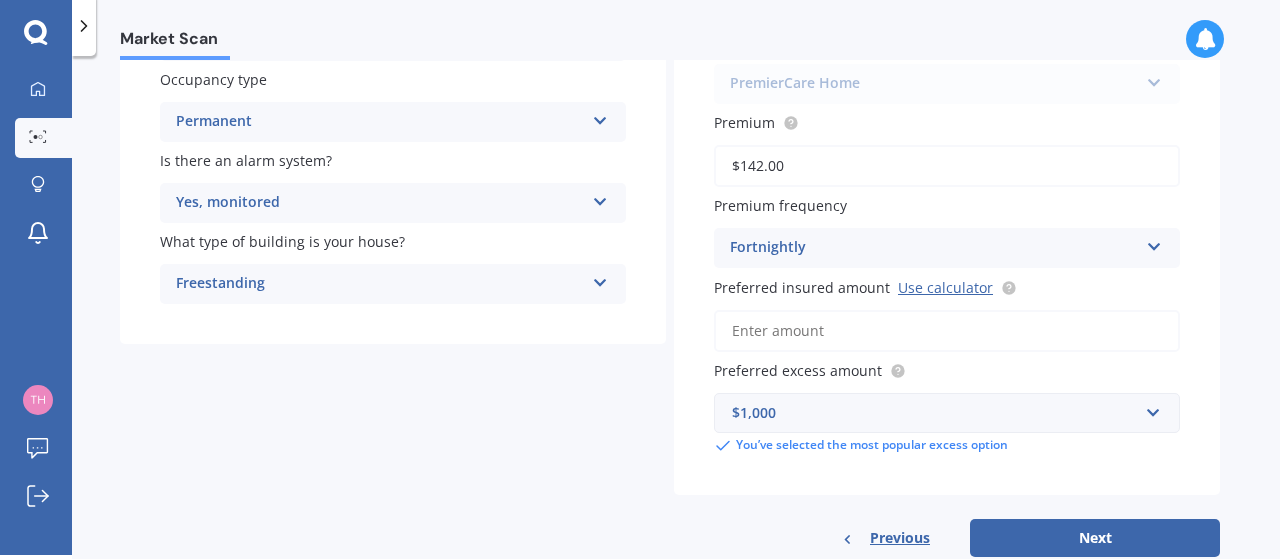 scroll, scrollTop: 409, scrollLeft: 0, axis: vertical 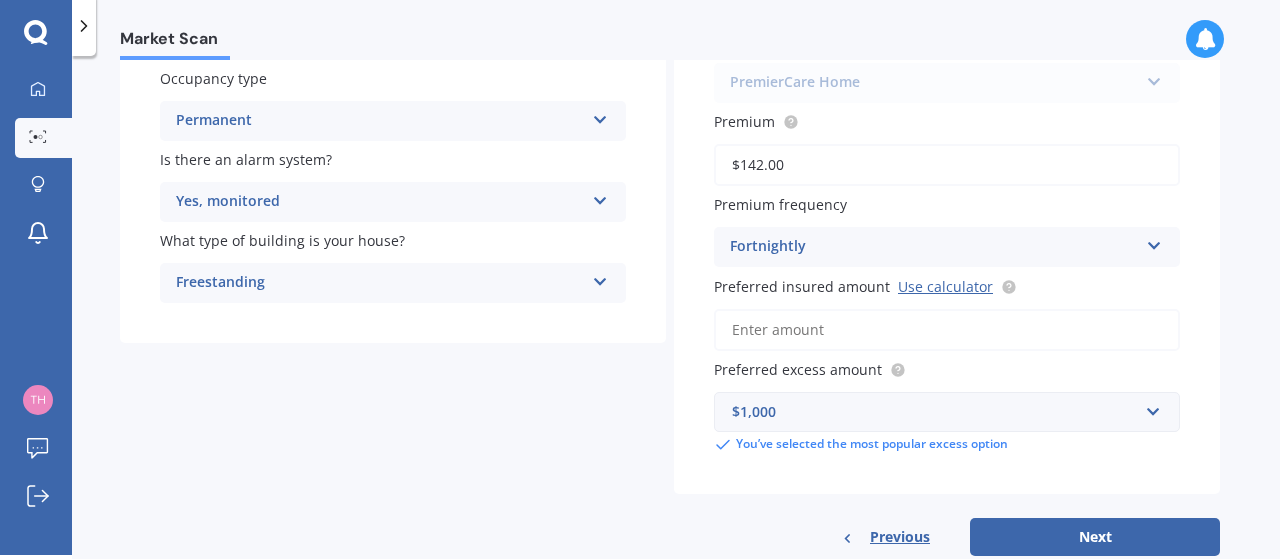 click on "Market Scan House Market Scan 70 % Let's get to know you and see how we can help with finding you the best insurance Details Gender Male Female Date of birth [DD] [MONTH] [YYYY] Who lives in the house? Owner Owner Owner + Boarder Occupancy type Permanent Permanent Holiday (without tenancy) Is there an alarm system? Yes, monitored Yes, monitored Yes, not monitored No Freestanding Freestanding Yes No" at bounding box center (676, 309) 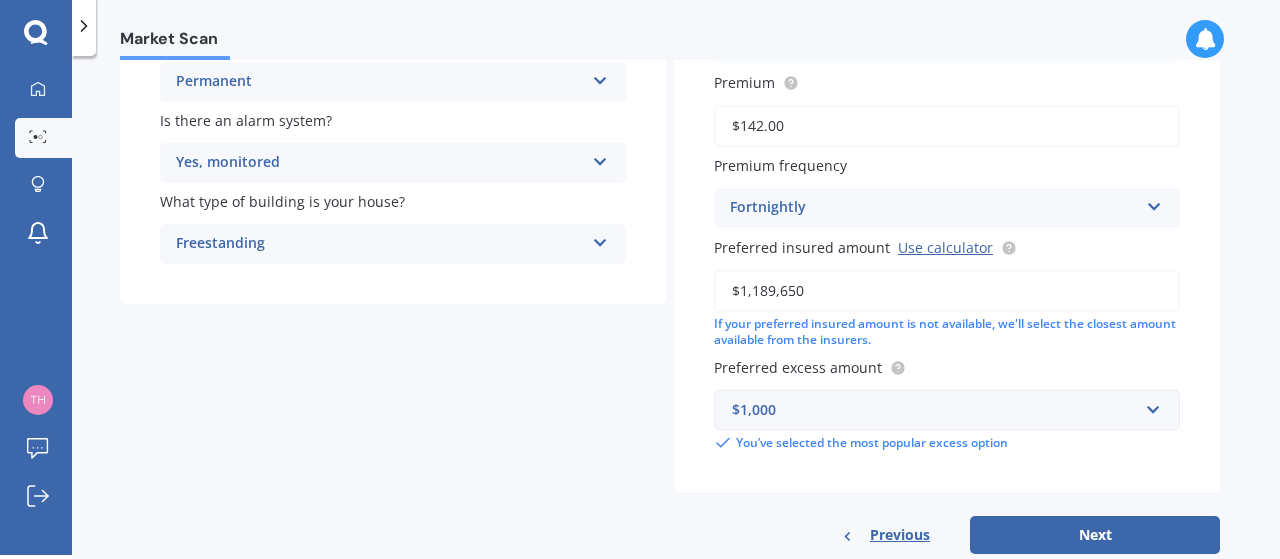 scroll, scrollTop: 501, scrollLeft: 0, axis: vertical 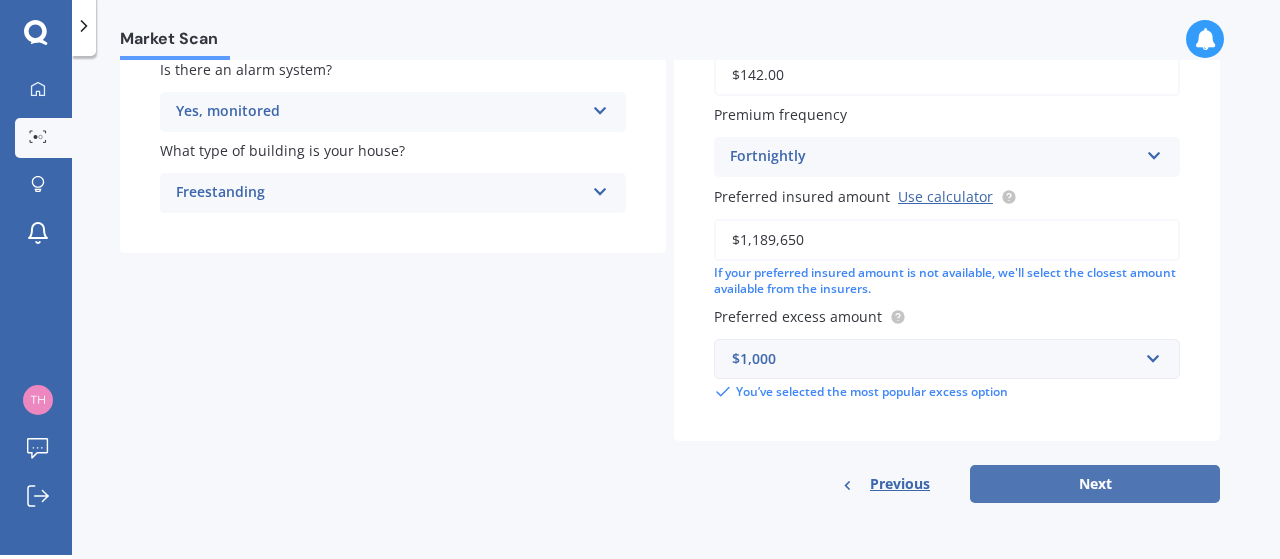type on "$1,189,650" 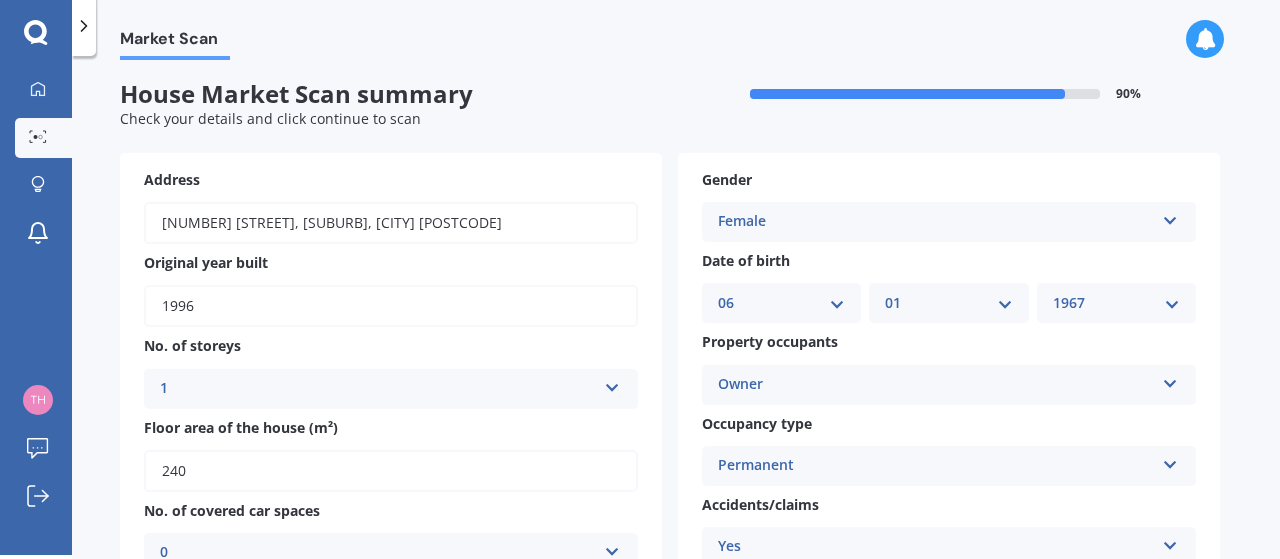 scroll, scrollTop: 0, scrollLeft: 0, axis: both 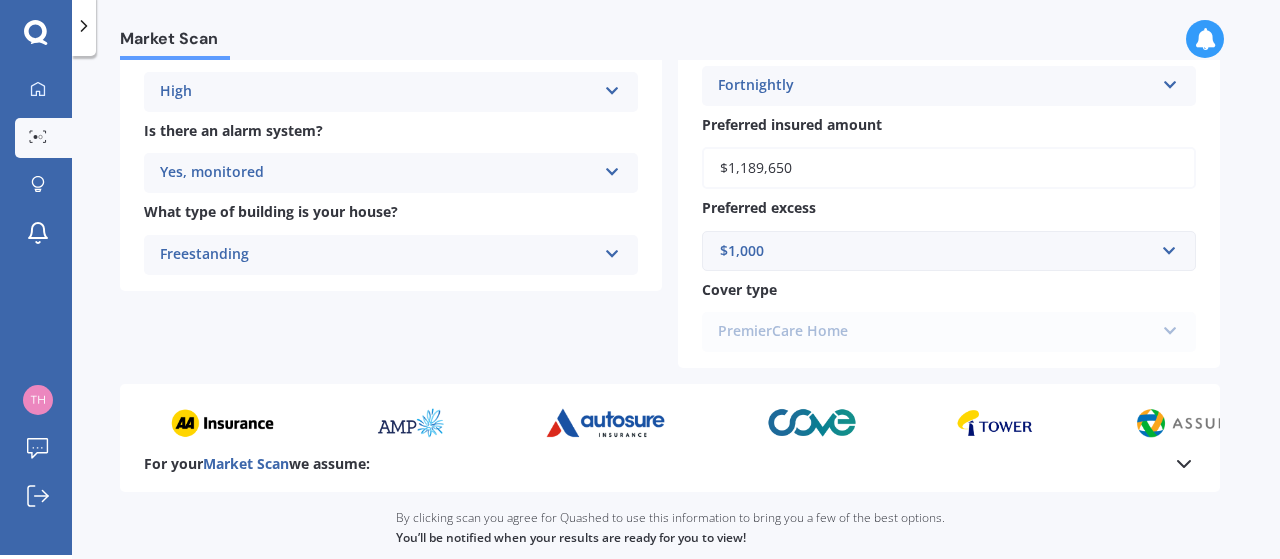 click on "PremierCare Home PremierCare Home" at bounding box center [949, 332] 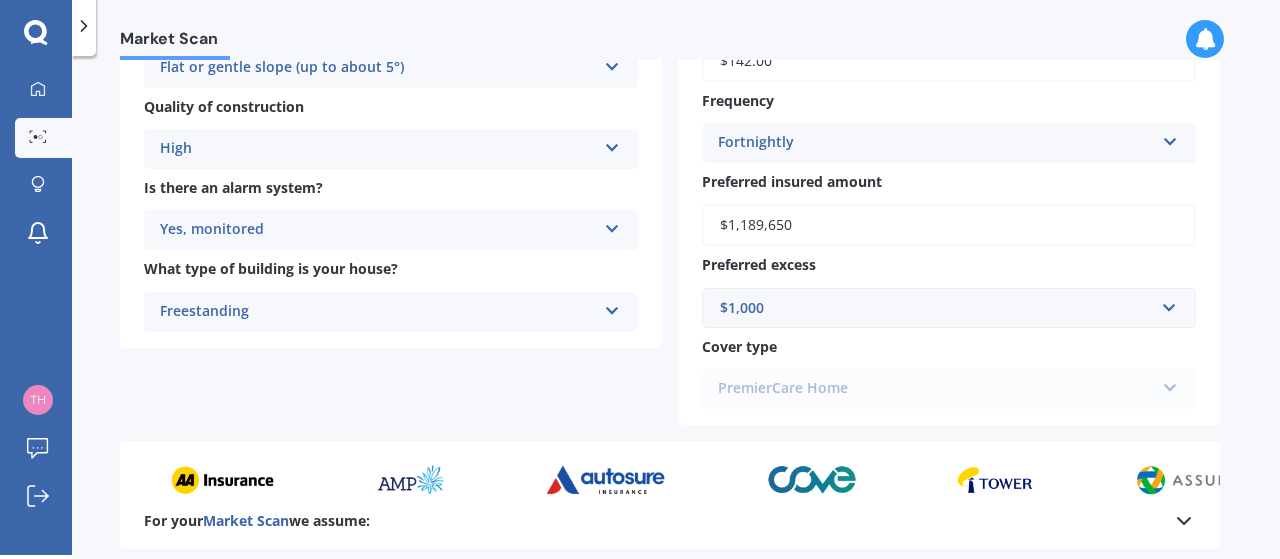 scroll, scrollTop: 730, scrollLeft: 0, axis: vertical 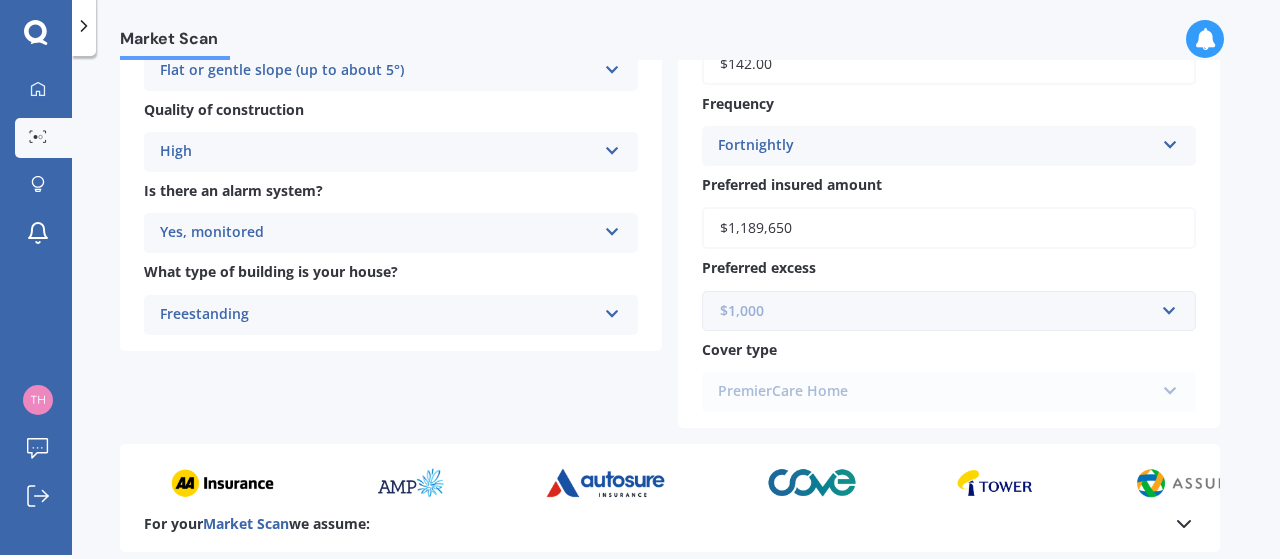 click at bounding box center (942, 311) 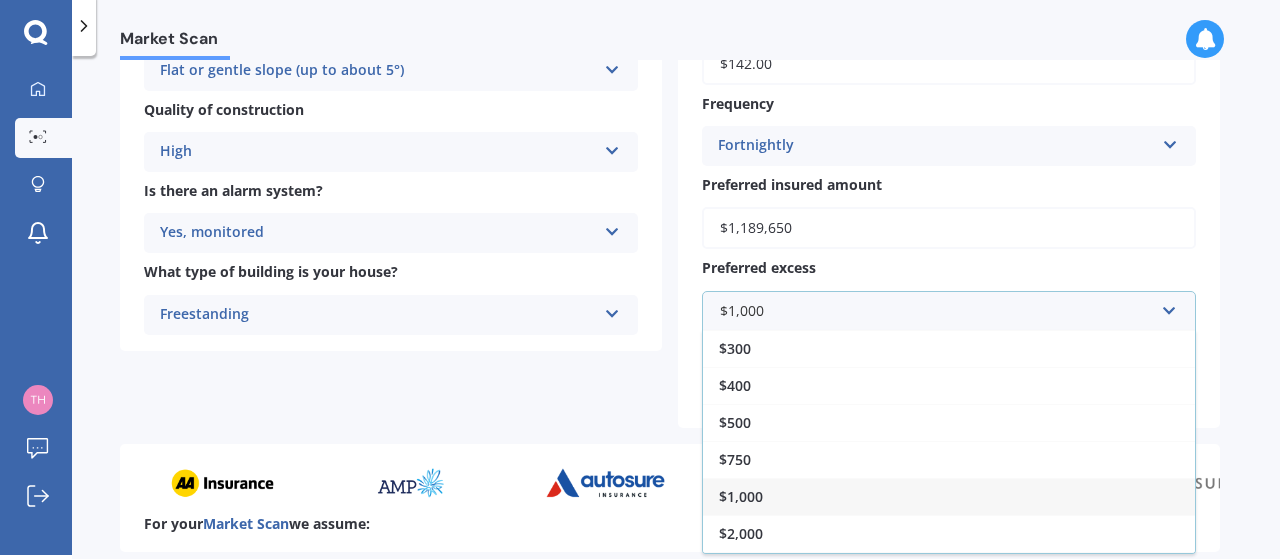 click on "$1,000" at bounding box center (949, 496) 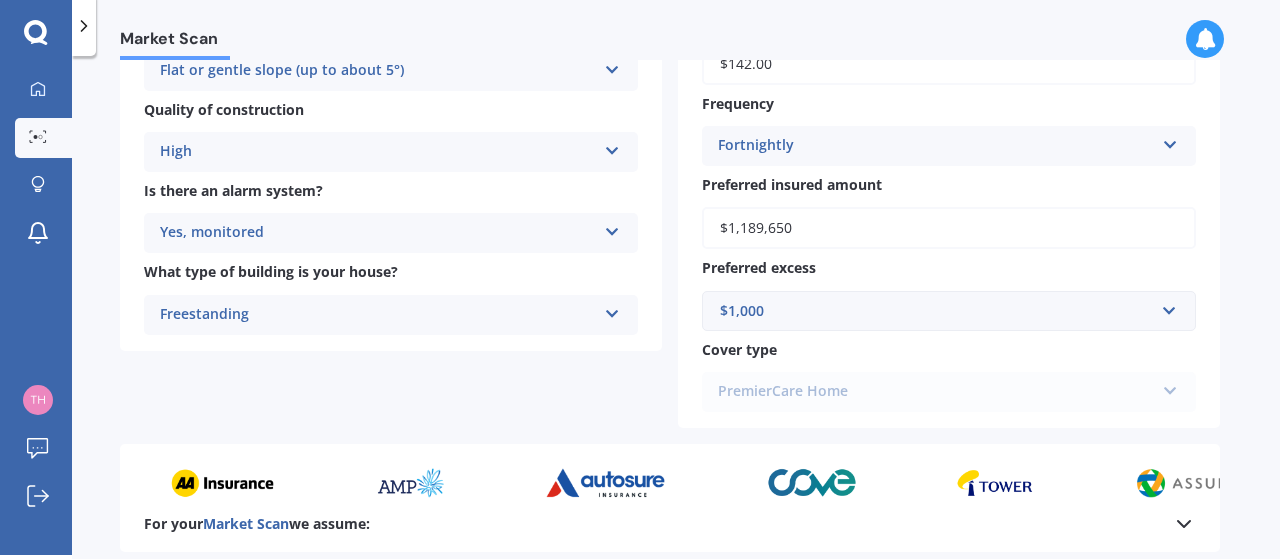 scroll, scrollTop: 462, scrollLeft: 0, axis: vertical 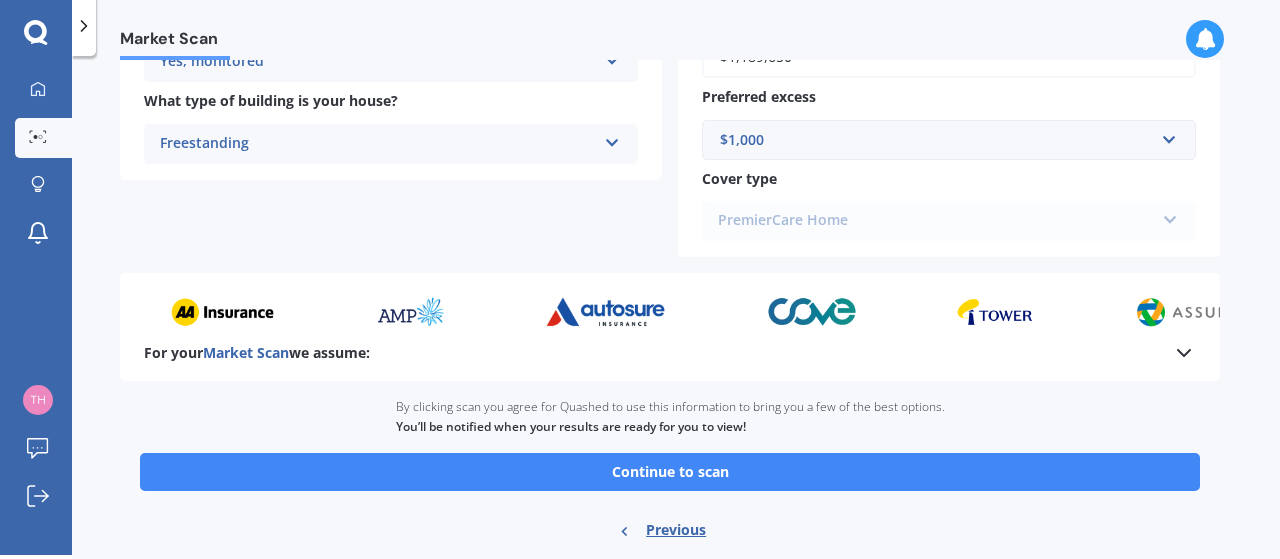 click on "Market Scan House Market Scan summary 90 % Check your details and click continue to scan Address [NUMBER] [STREET], [SUBURB], [CITY] [POSTCODE] Original year built [YYYY] No. of storeys 1 1 2 3 4 5+ Floor area of the house (m²) 240 No. of covered car spaces 0 0 1 2 3 4 5+ Wall material Brick veneer Artificial weatherboard/plank cladding Blockwork Brick veneer Double brick Mud brick Other Rockcote/EPS Sheet cladding Solid brickwork Stonework solid Stonework veneer Stucco Weatherboard/plank cladding Roof material Pitched concrete tiles Flat fibre cement Flat membrane Flat metal covering Pitched concrete tiles Pitched fibre cement covering Pitched metal covering Pitched slate Pitched terracotta tiles Pitched timber shingles Other Slope of section Flat or gentle slope (up to about 5°) Flat or gentle slope (up to about 5°) Moderate slope (about 15°) Severe slope (35° or more) Quality of construction High Standard High Prestige Is there an alarm system? Yes, monitored Yes, monitored Yes, not monitored No Freestanding [DD]" at bounding box center [676, 309] 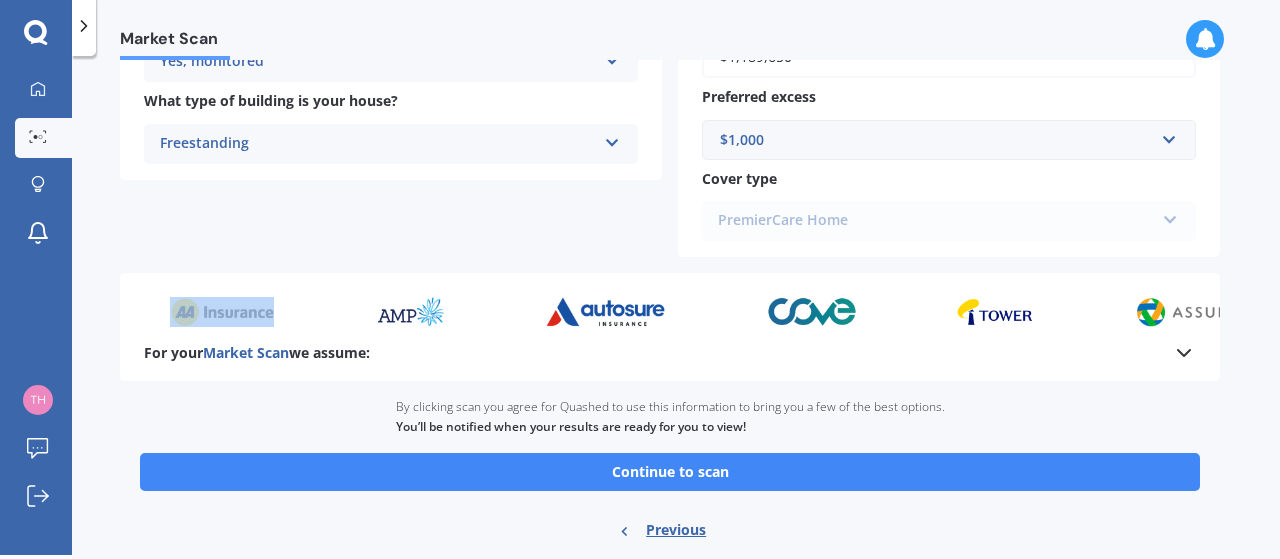 click on "PremierCare Home PremierCare Home" at bounding box center (949, 221) 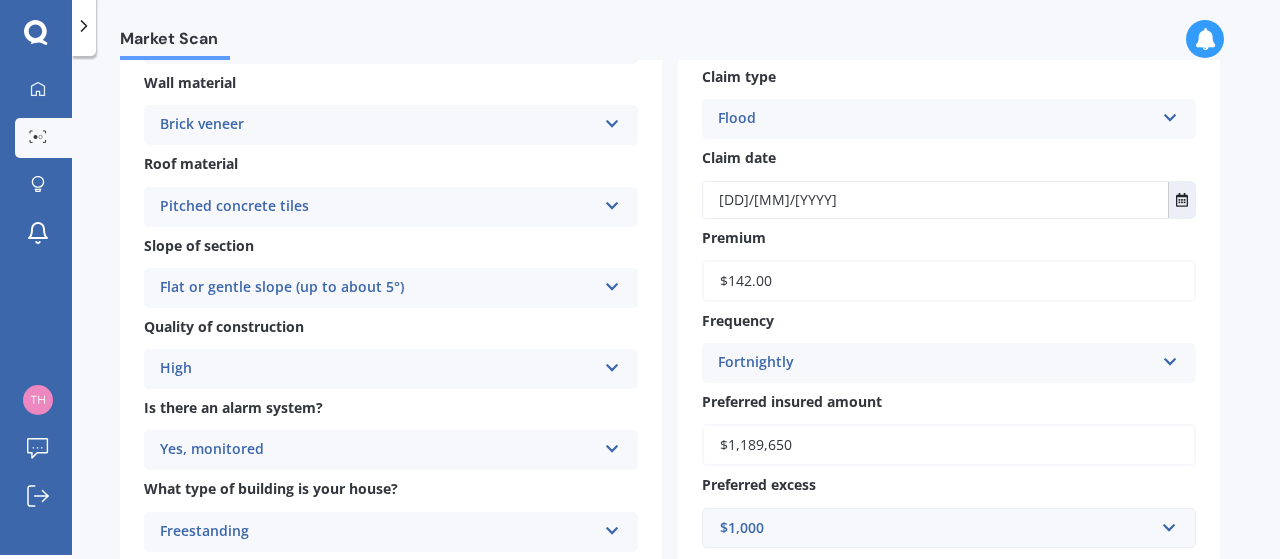 scroll, scrollTop: 587, scrollLeft: 0, axis: vertical 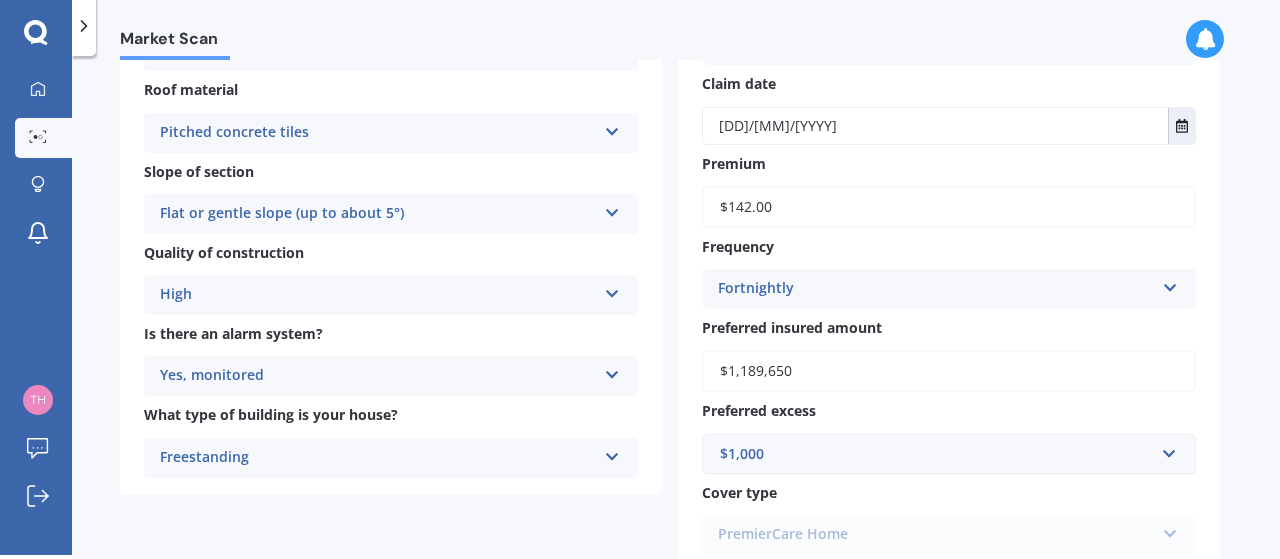 drag, startPoint x: 1248, startPoint y: 323, endPoint x: 815, endPoint y: 213, distance: 446.75385 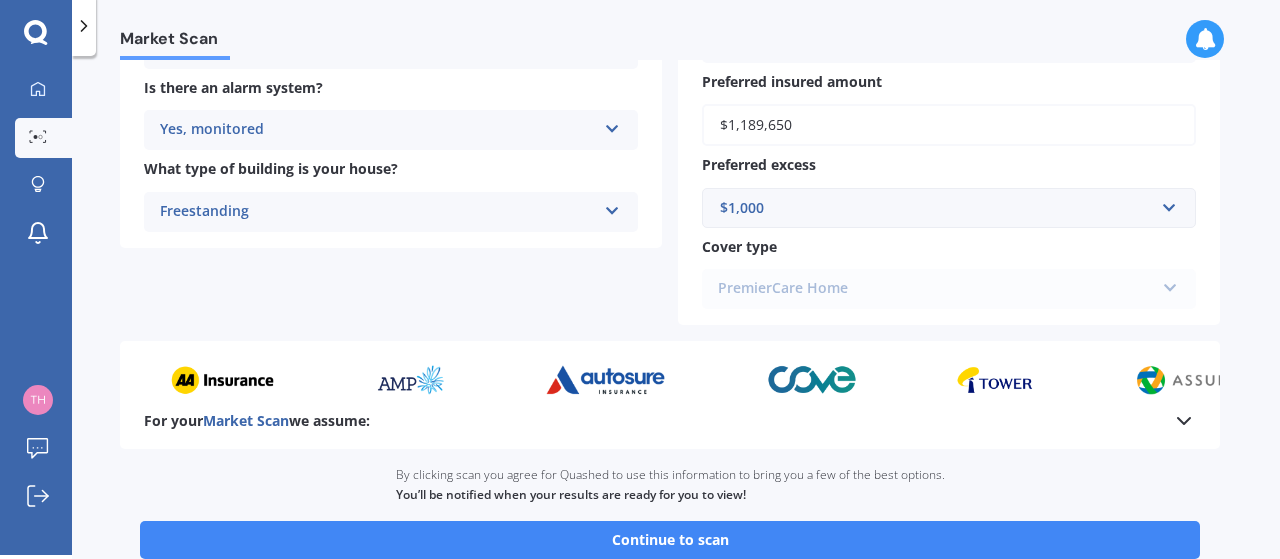 scroll, scrollTop: 962, scrollLeft: 0, axis: vertical 